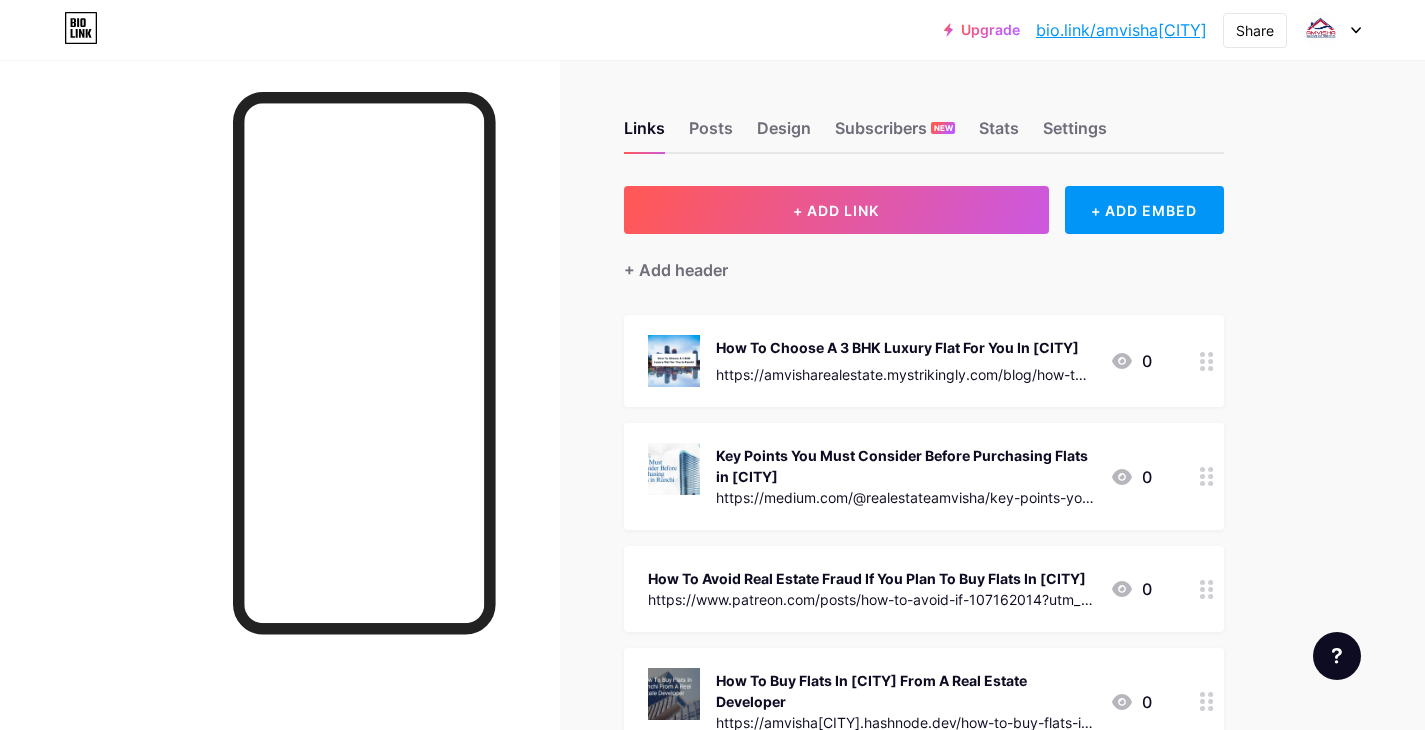 scroll, scrollTop: 0, scrollLeft: 0, axis: both 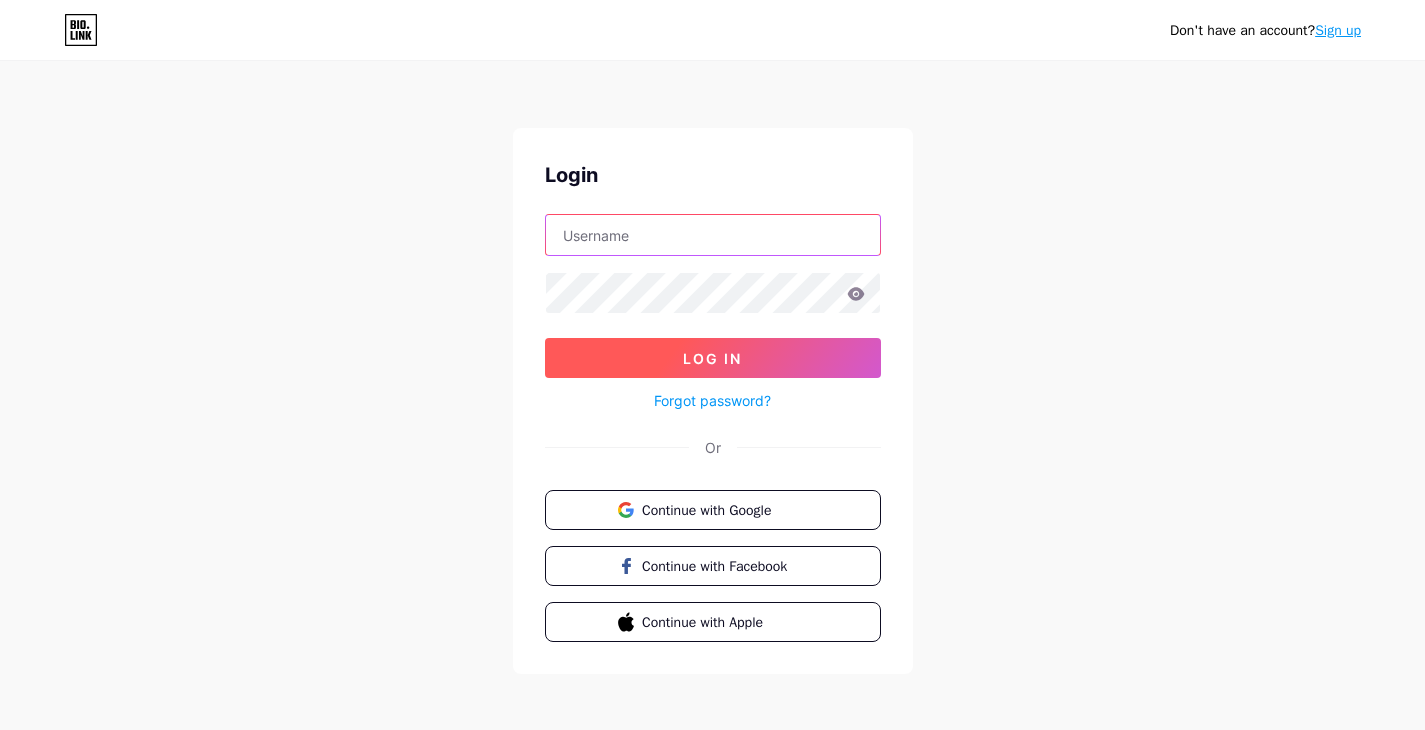 type on "realestateamvisha@gmail.com" 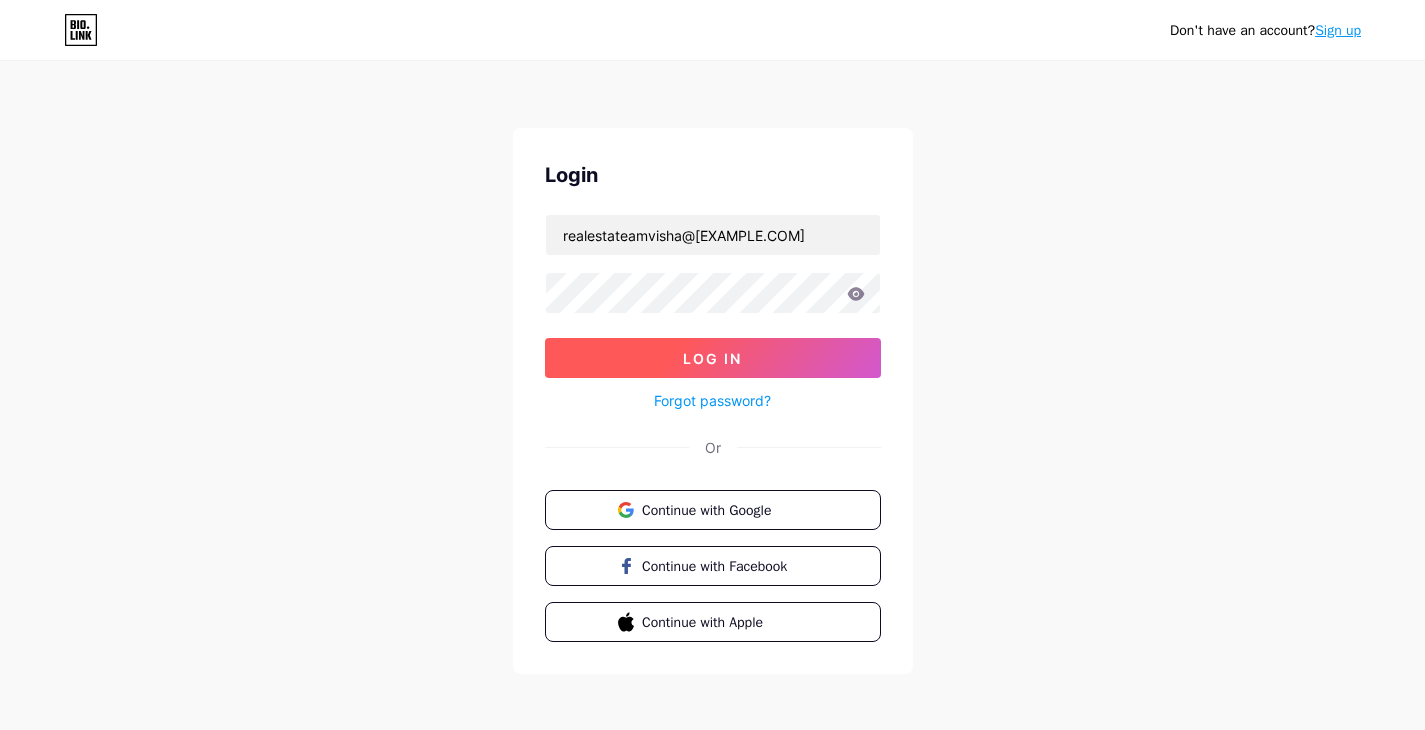 click on "Log In" at bounding box center (713, 358) 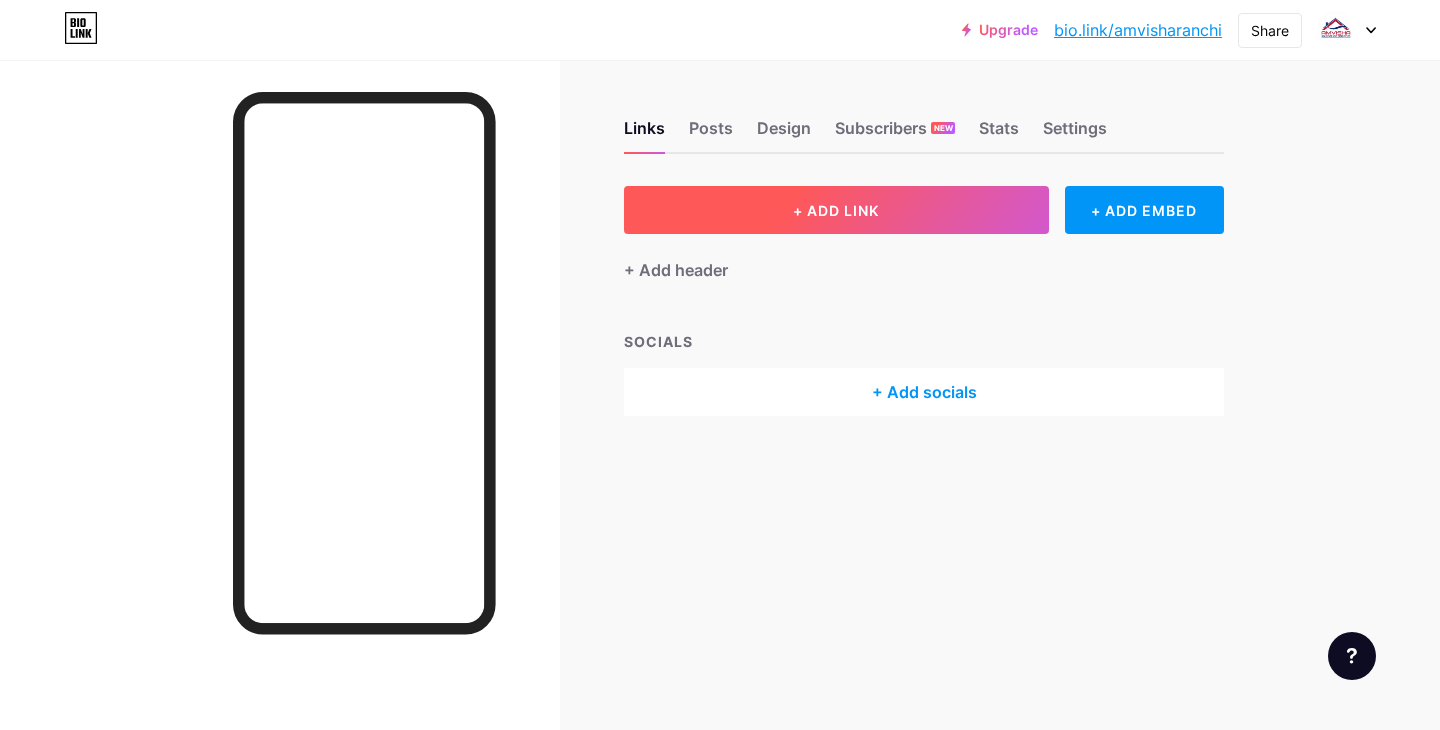 click on "+ ADD LINK" at bounding box center [836, 210] 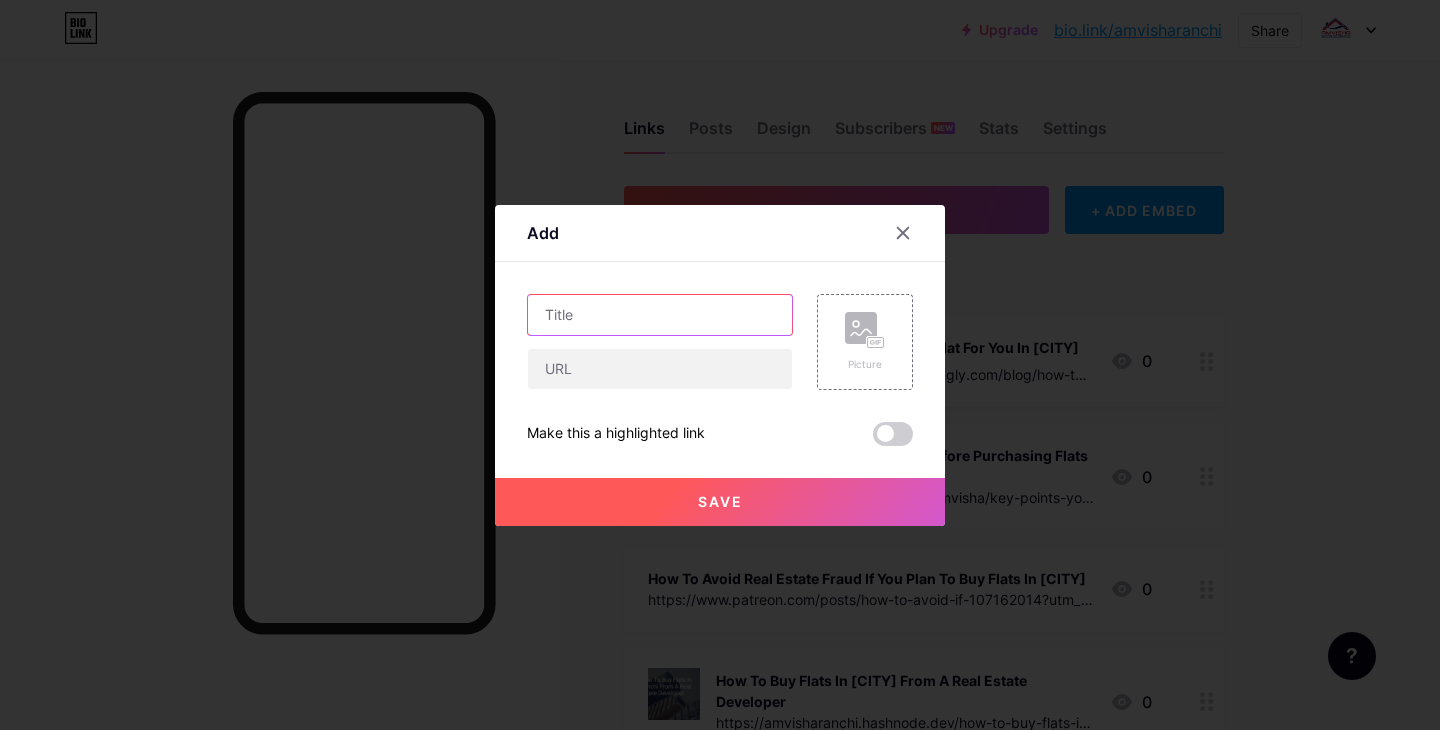 click at bounding box center [660, 315] 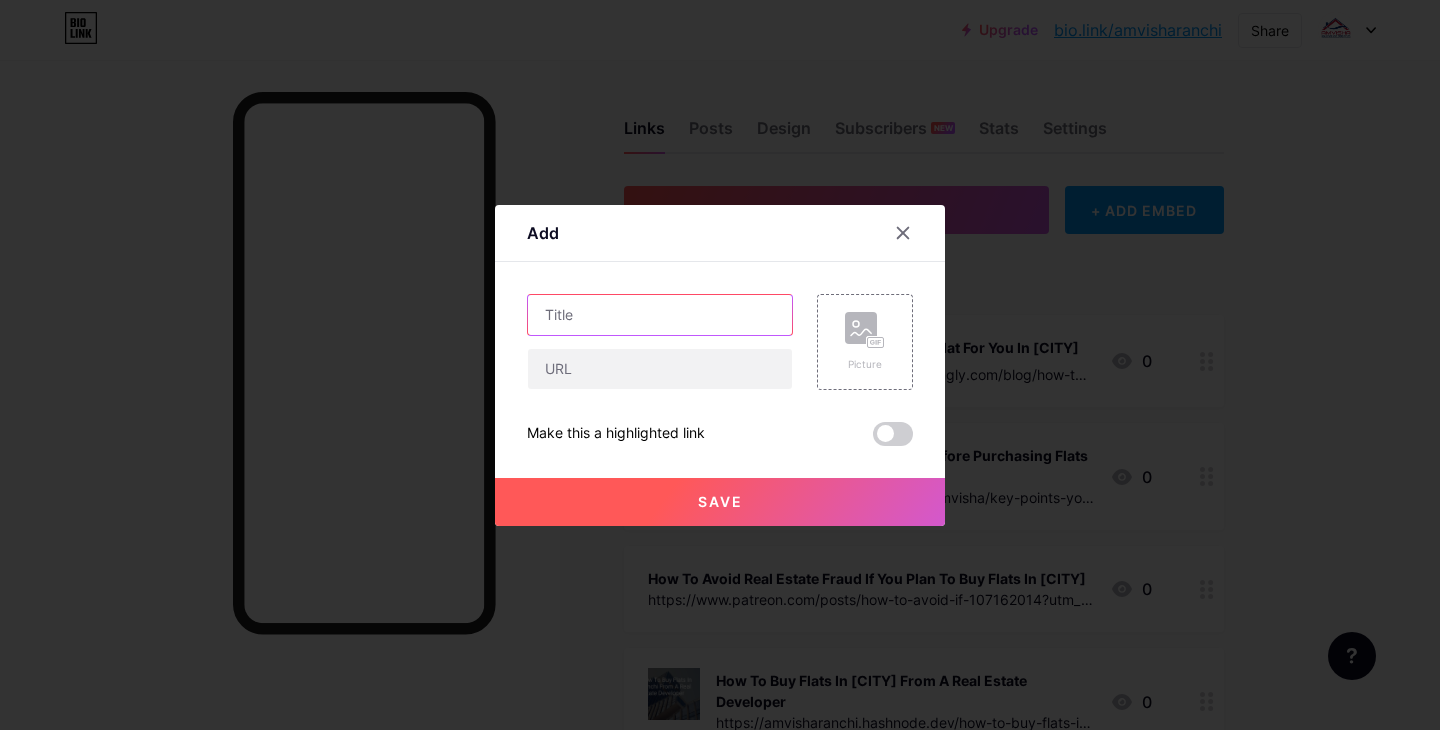 paste on "Buying Property in Ranchi? Here’s What You Need to Know" 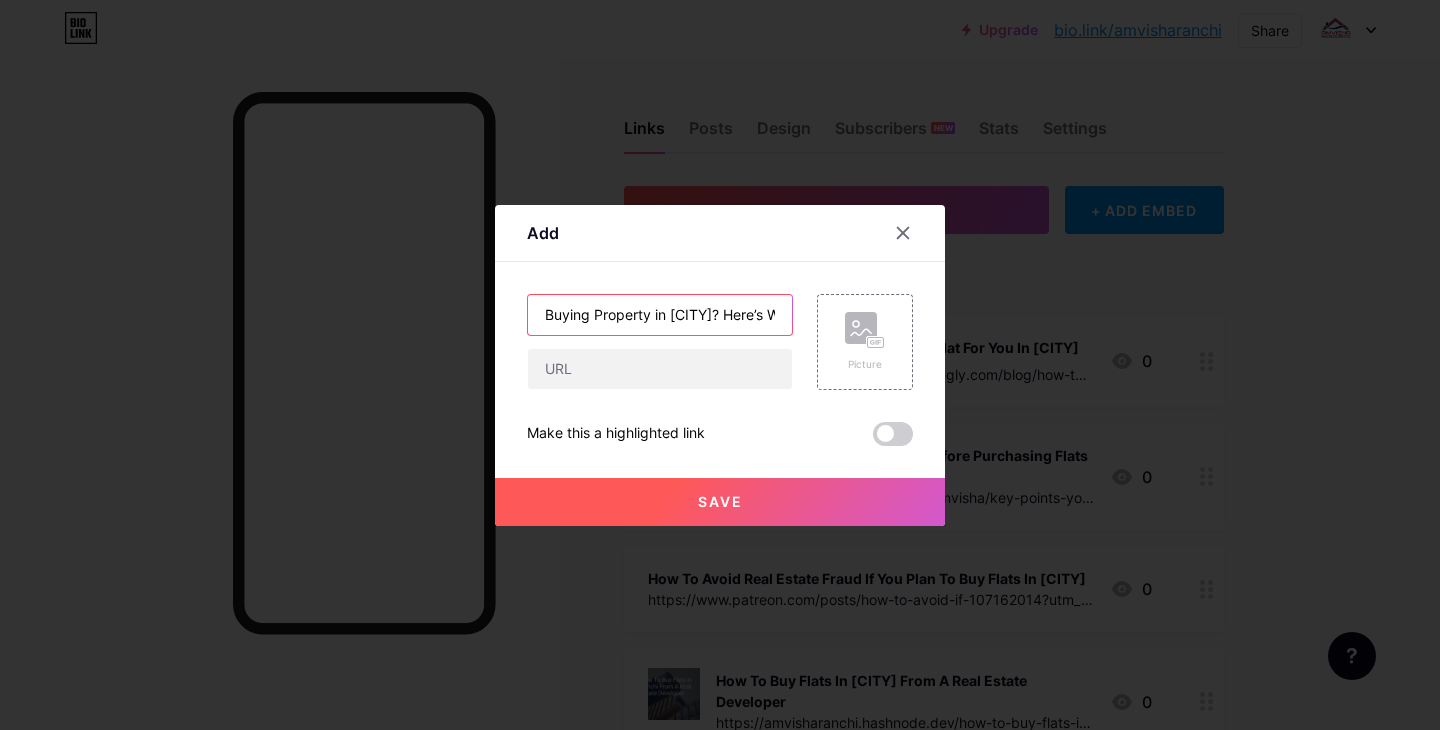 scroll, scrollTop: 0, scrollLeft: 157, axis: horizontal 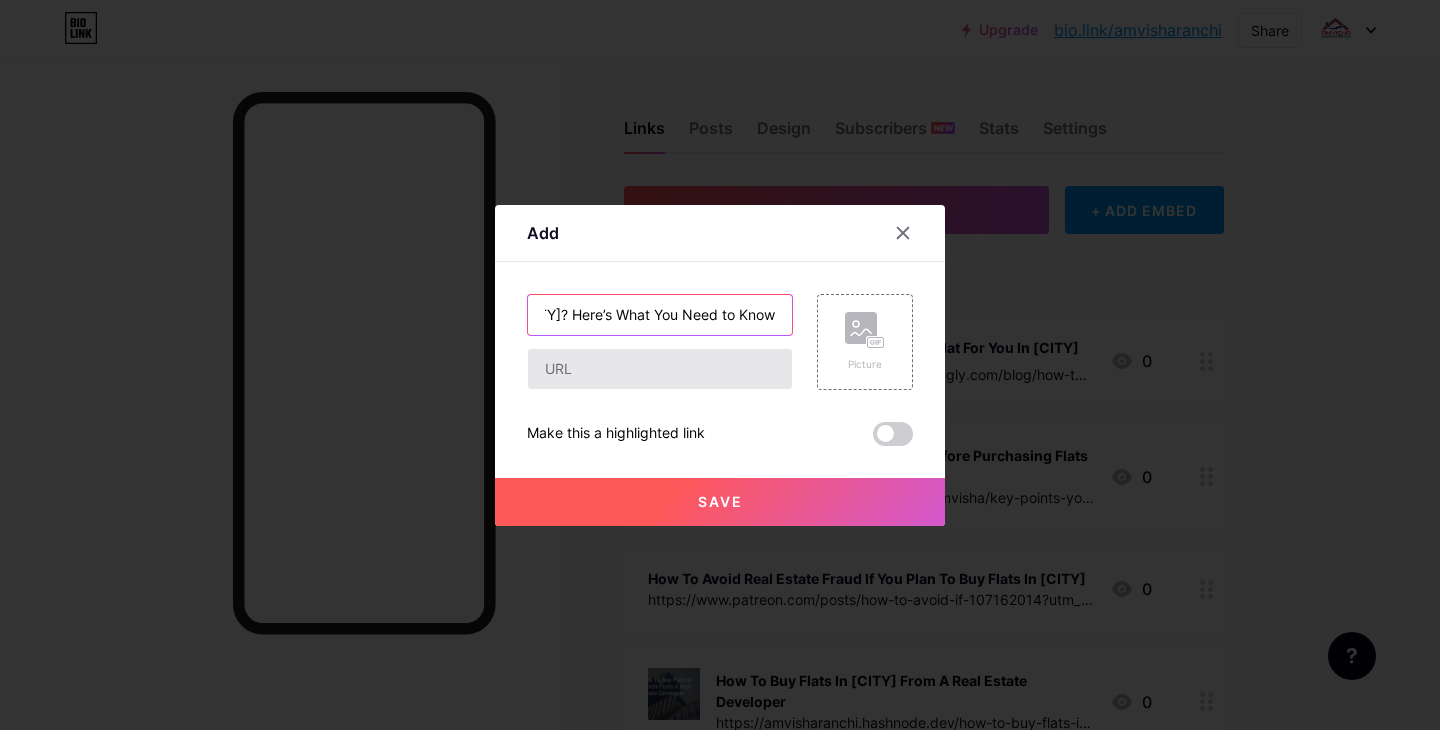 type on "Buying Property in Ranchi? Here’s What You Need to Know" 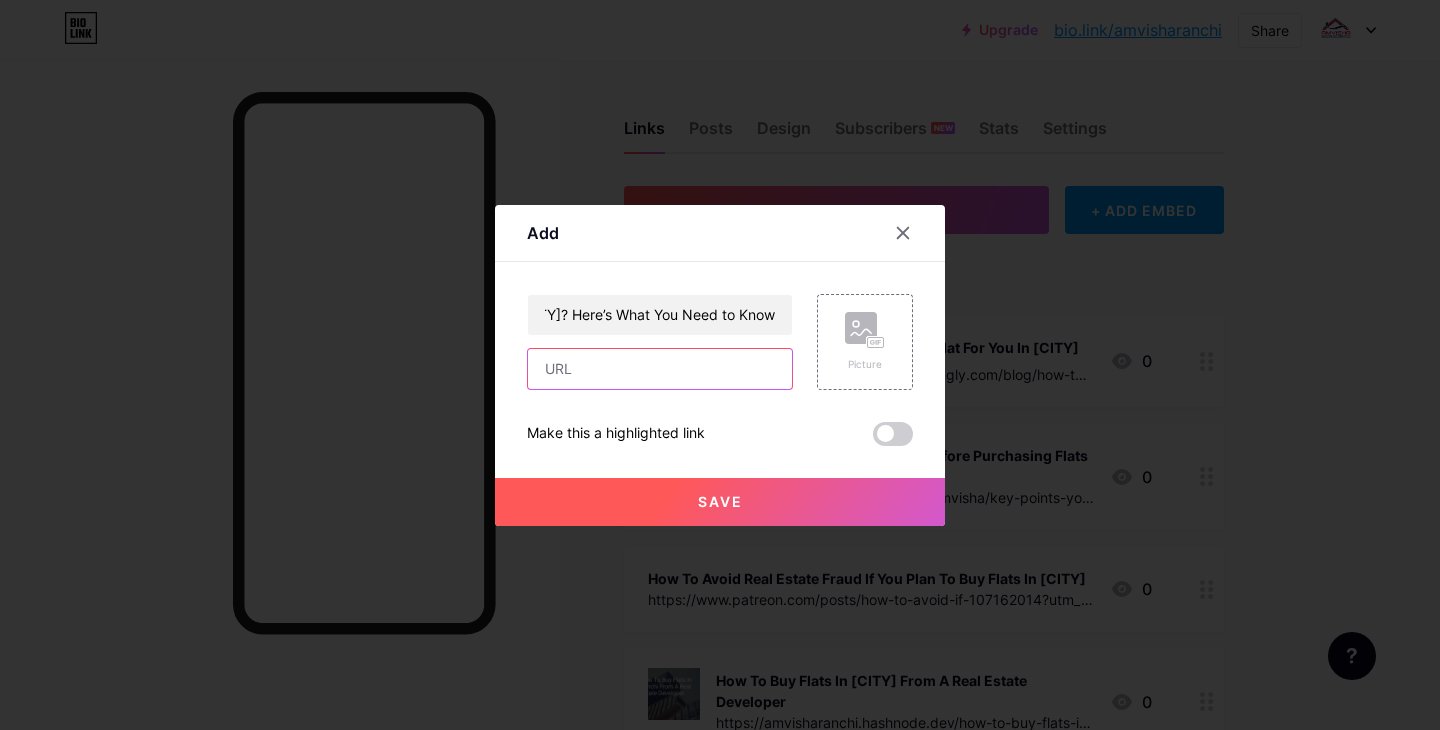 scroll, scrollTop: 0, scrollLeft: 0, axis: both 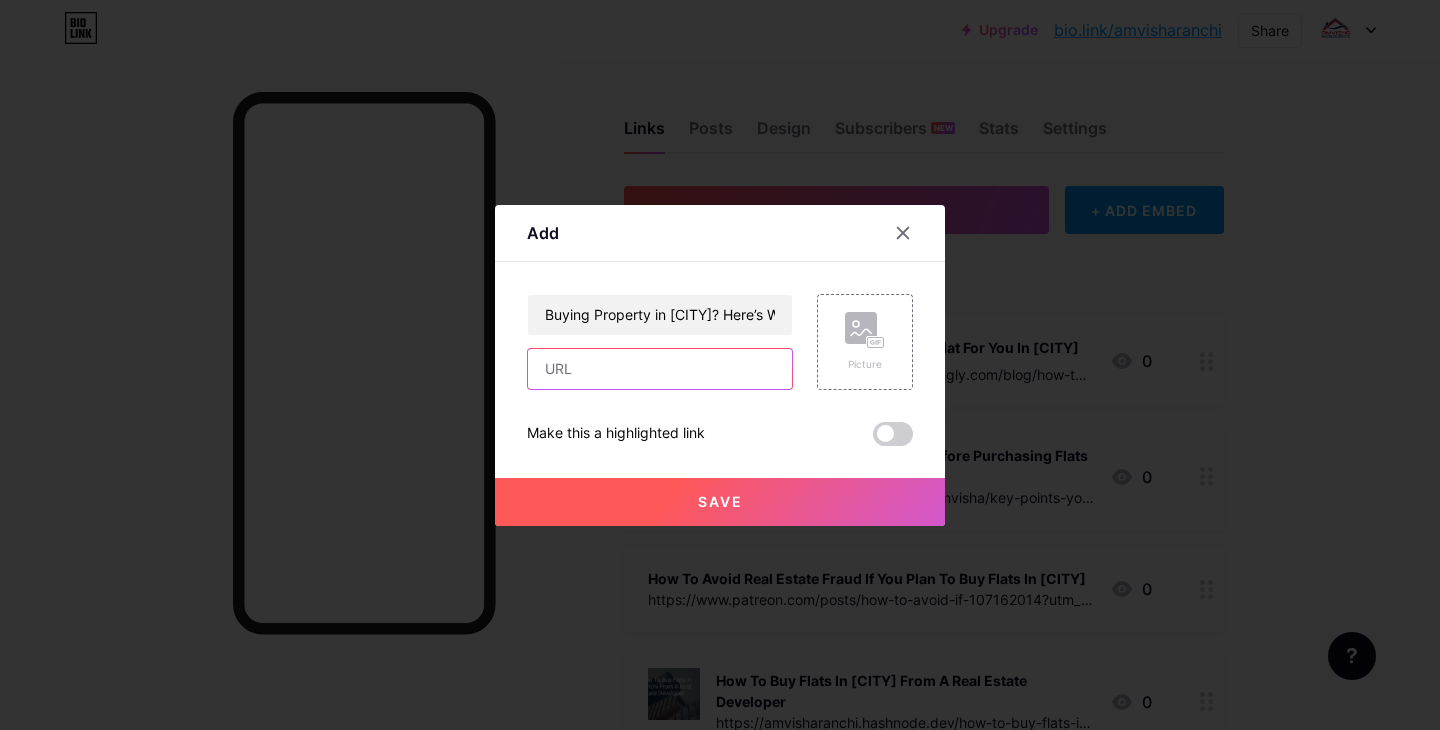 click at bounding box center (660, 369) 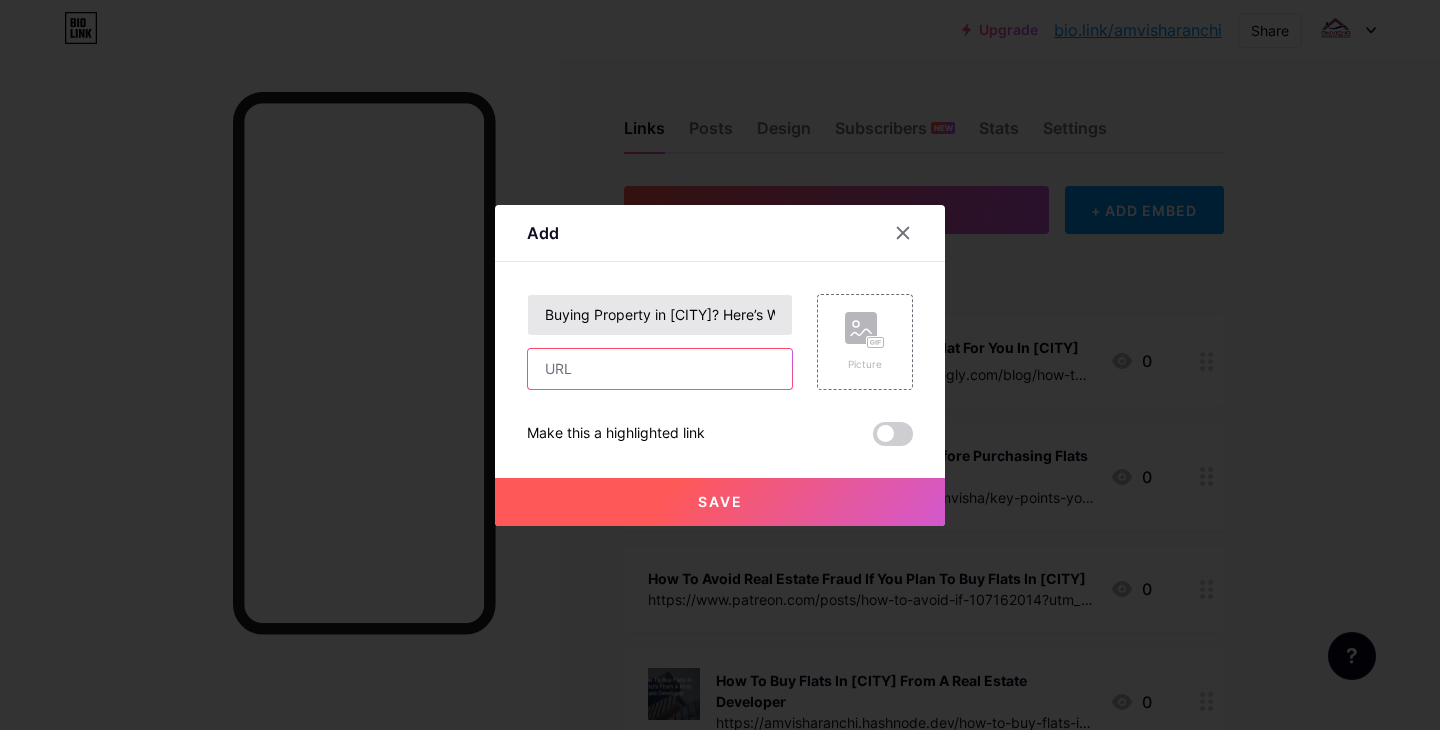 paste on "https://[USER]realestate.mystrikingly.com/blog/buying-property-in-ranchi-here-s-what-you-need-to-know" 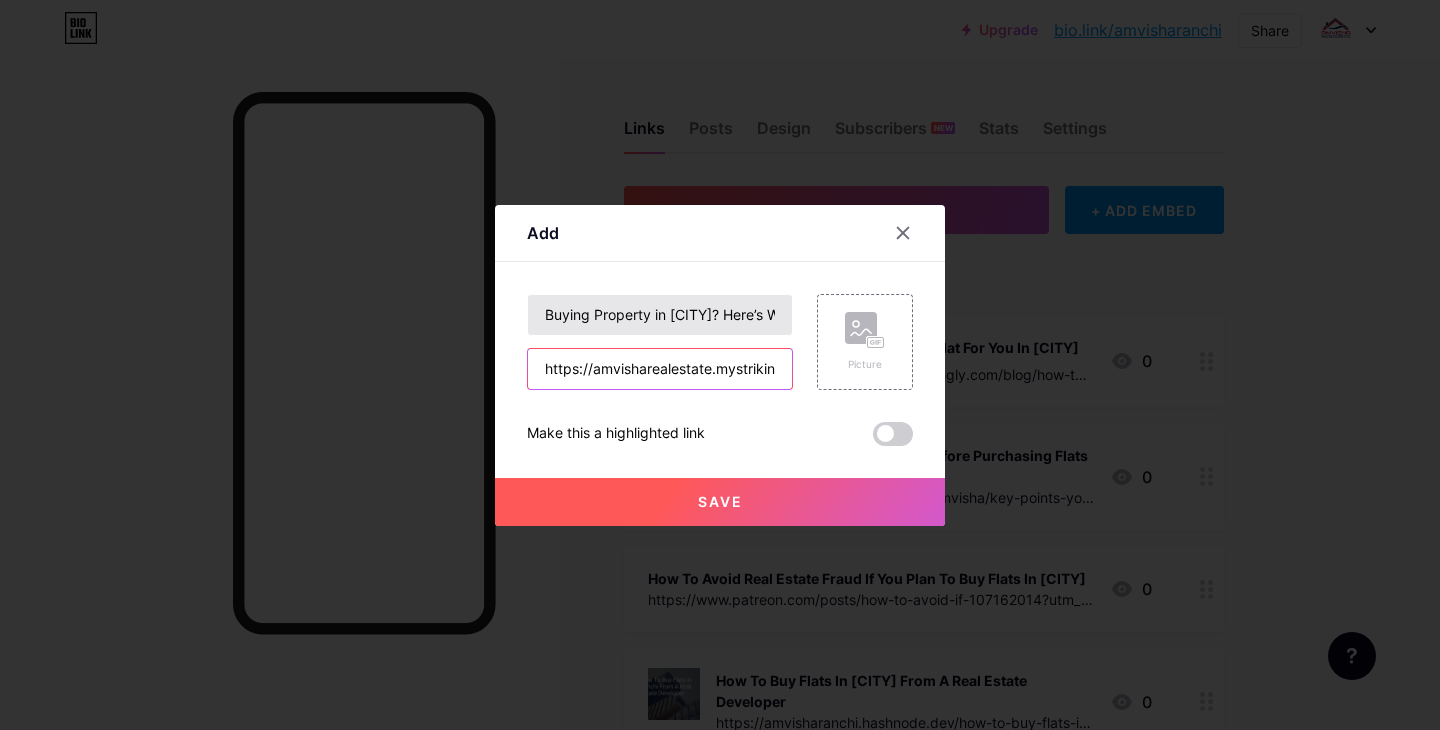scroll, scrollTop: 0, scrollLeft: 486, axis: horizontal 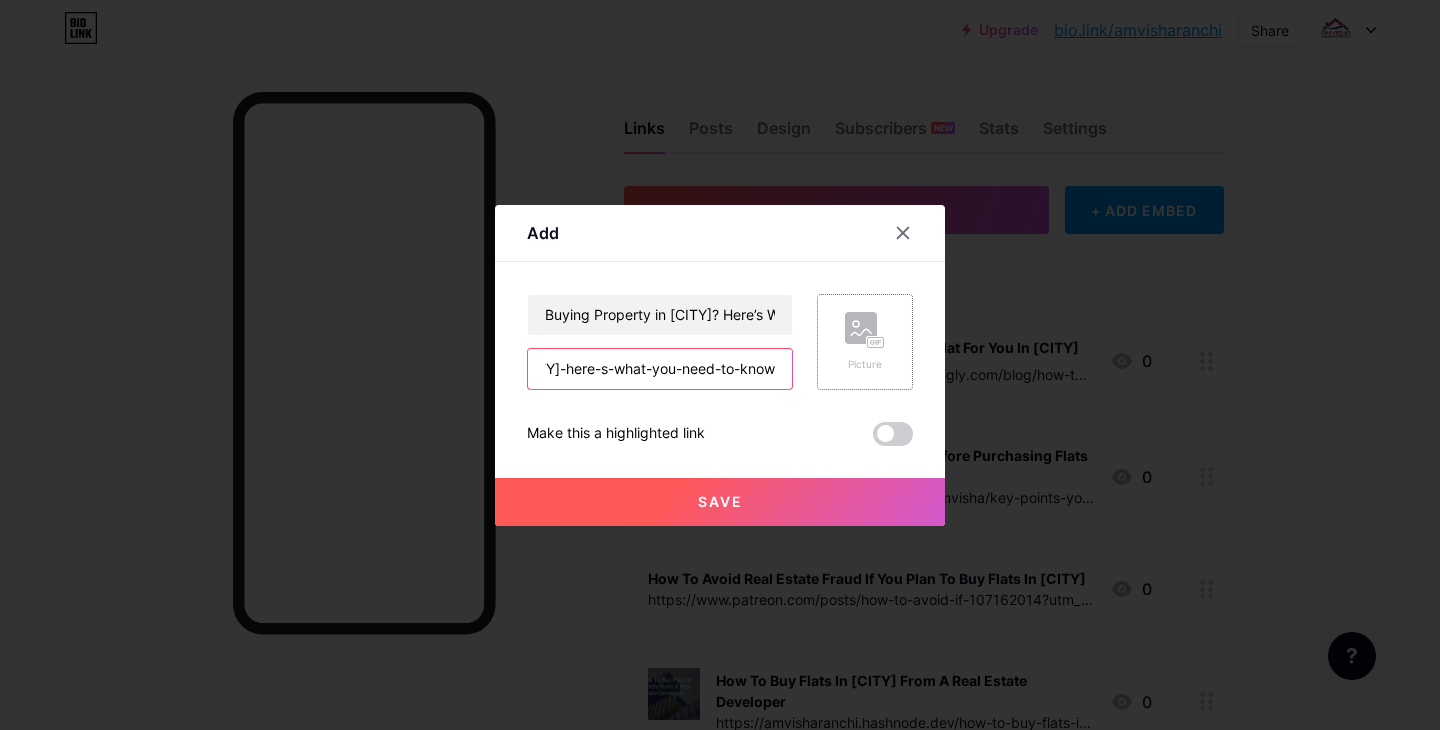 type on "https://[USER]realestate.mystrikingly.com/blog/buying-property-in-ranchi-here-s-what-you-need-to-know" 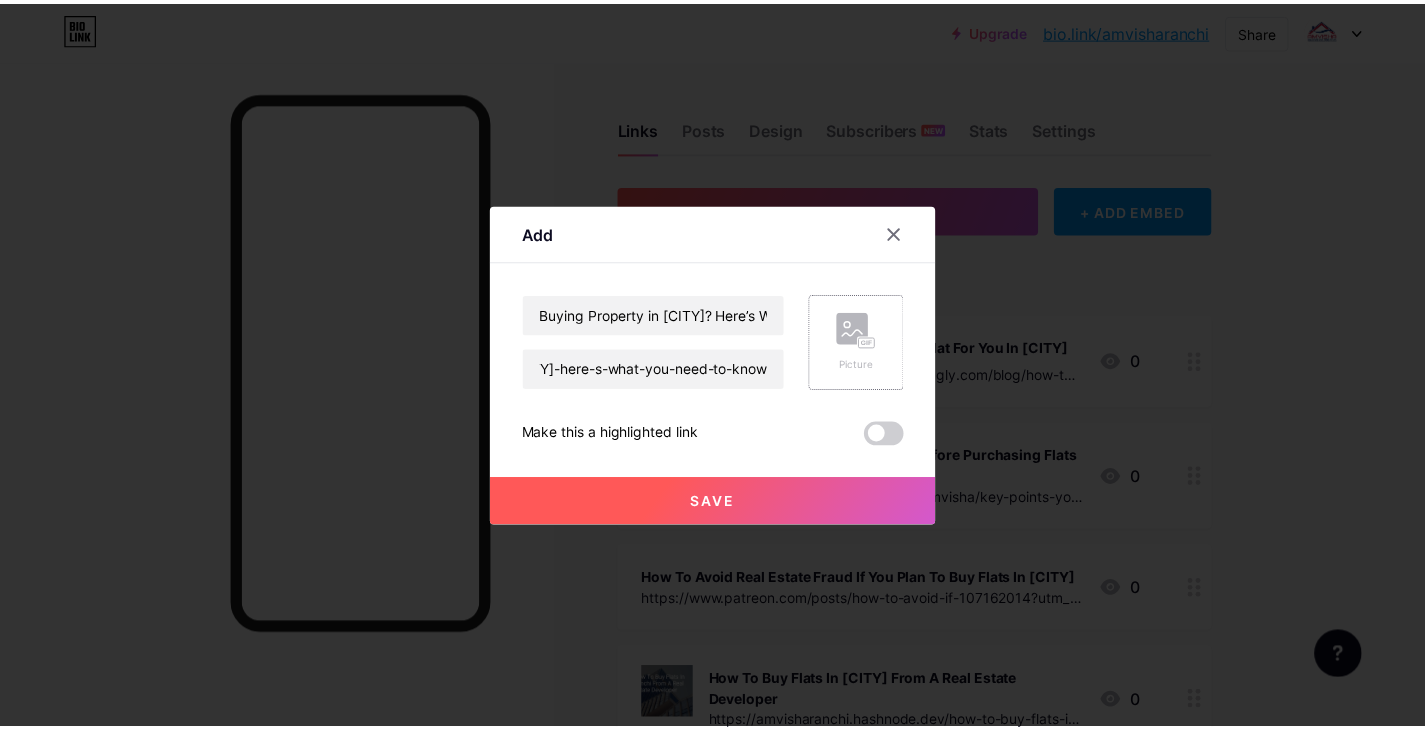 scroll, scrollTop: 0, scrollLeft: 0, axis: both 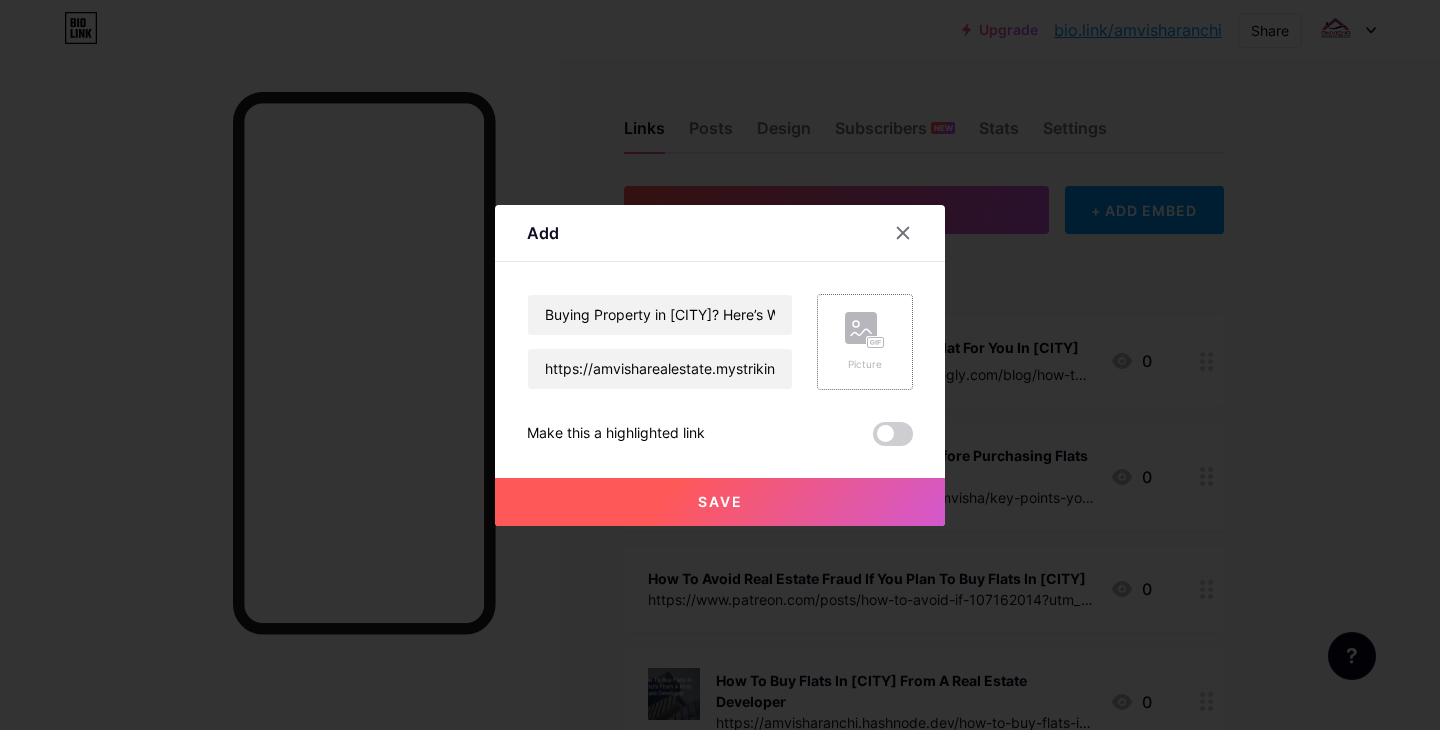 click 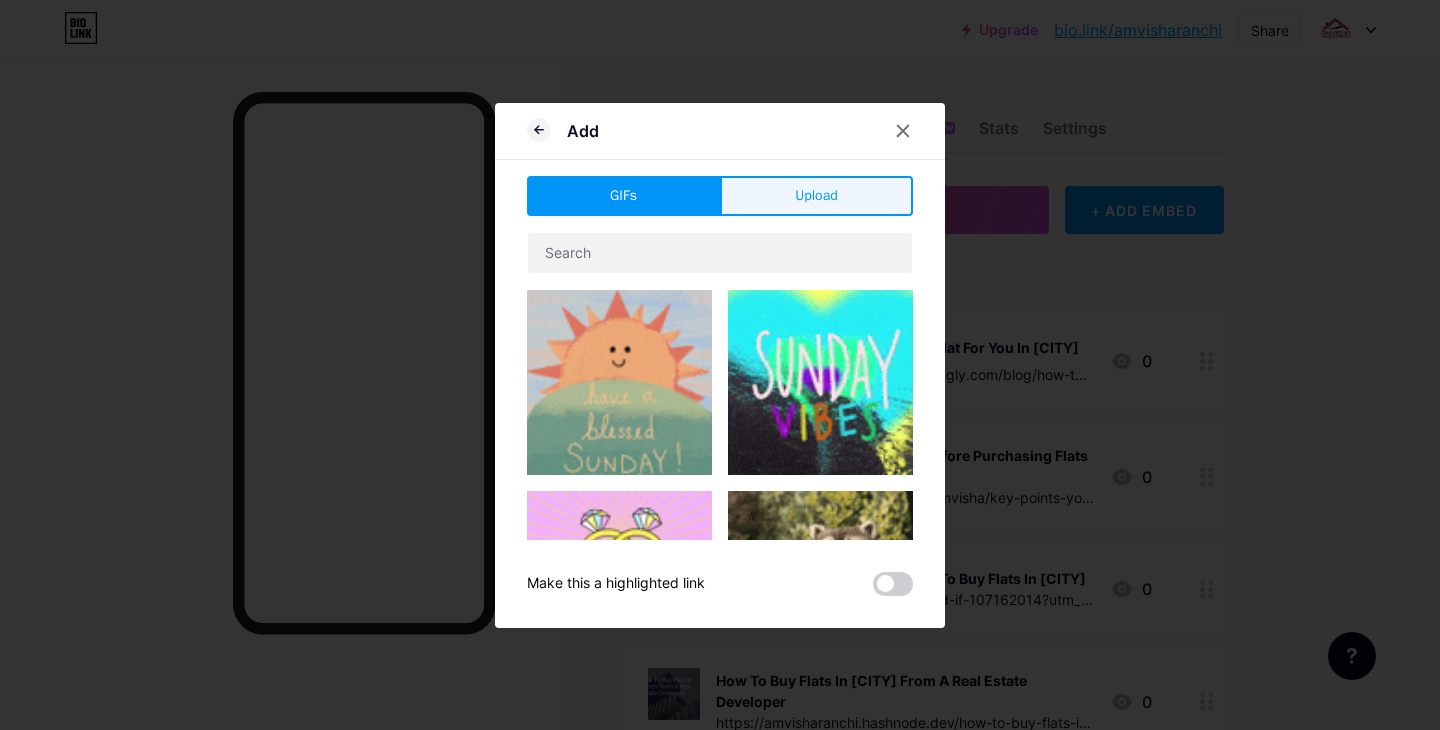 click on "Upload" at bounding box center [816, 195] 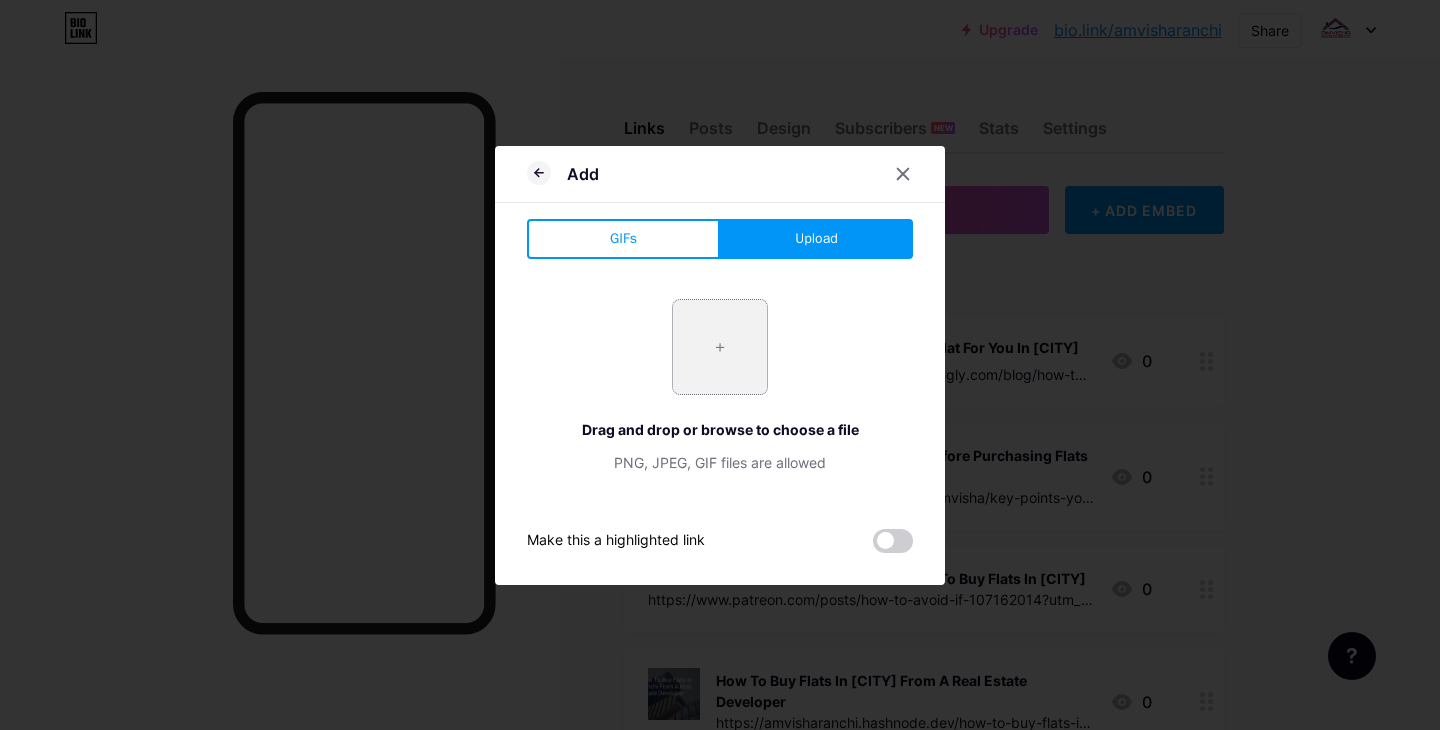 click at bounding box center (720, 347) 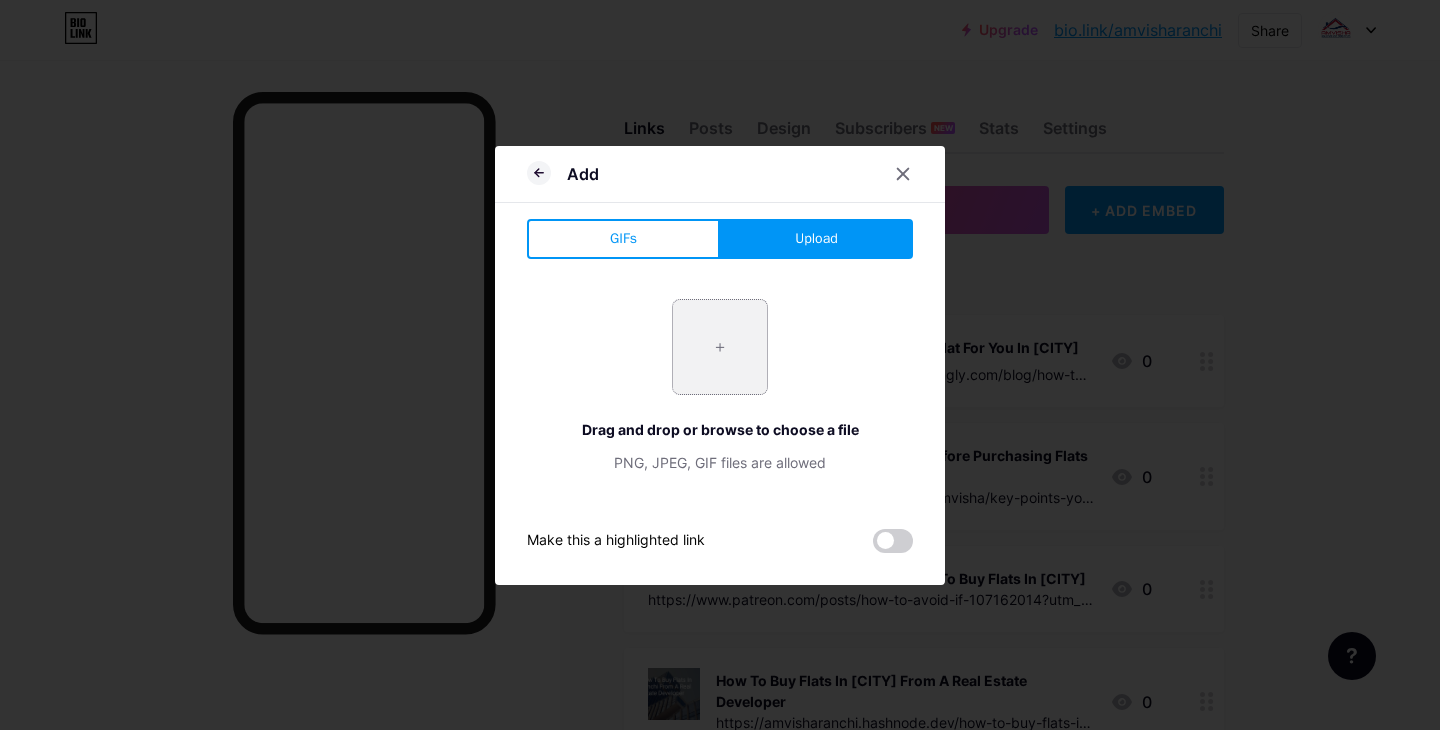 type on "C:\fakepath\Buying Property in Ranchi? Here’s What You Need to Know  .webp" 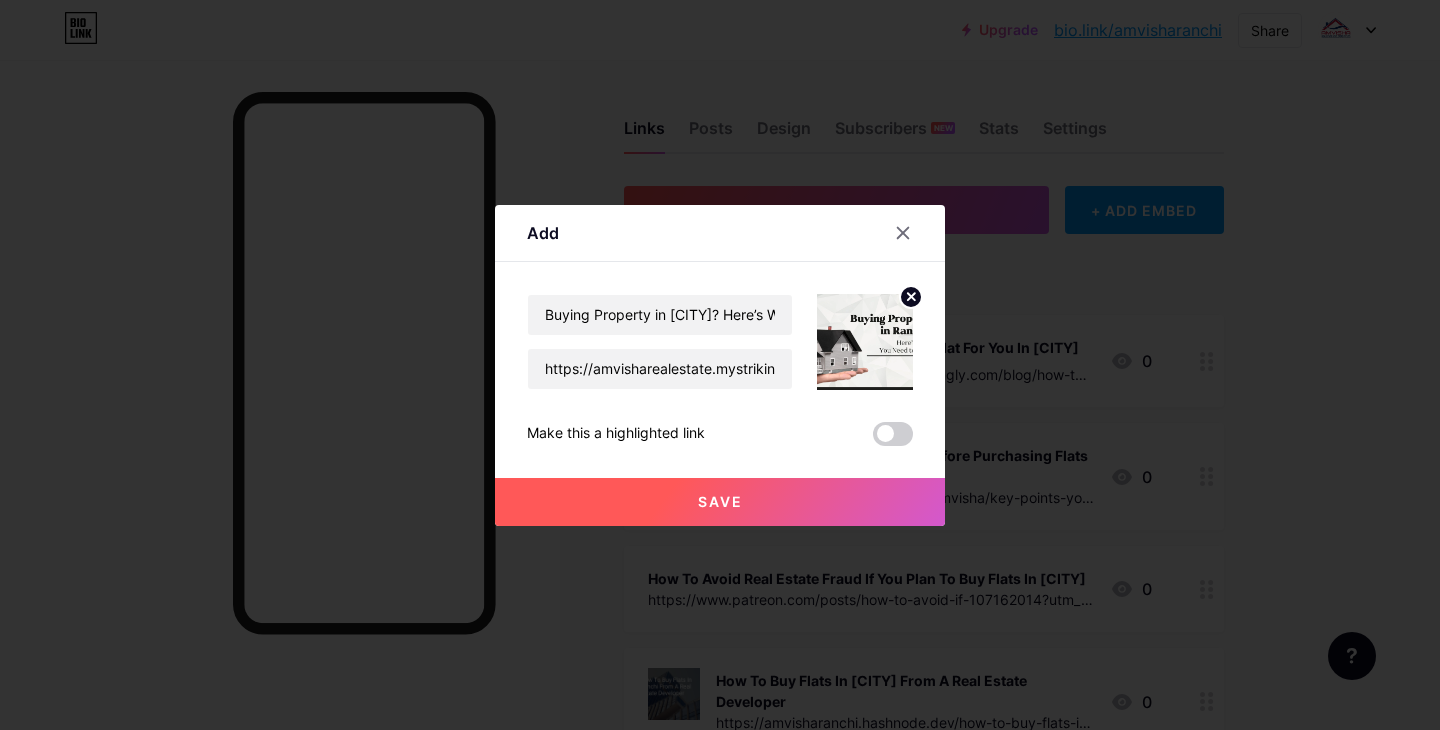 click on "Save" at bounding box center (720, 502) 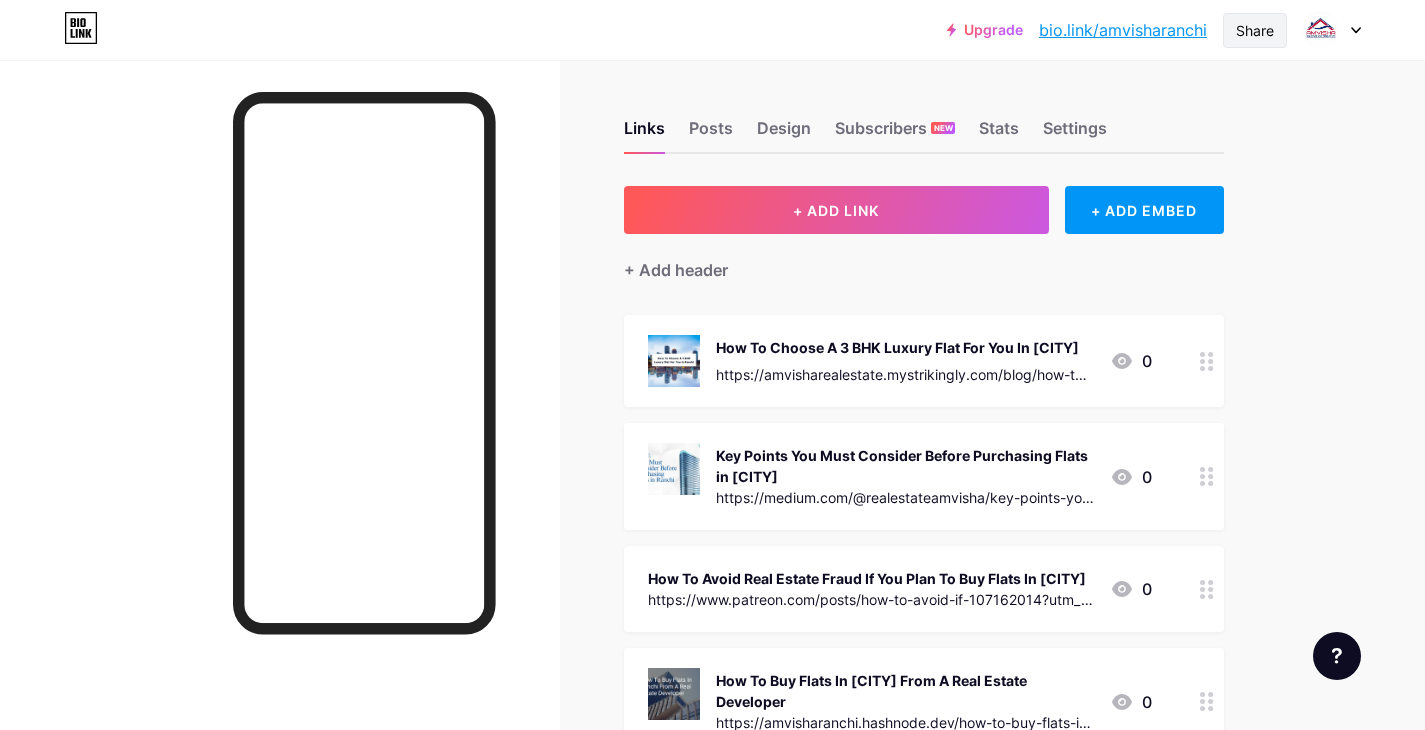 click on "Share" at bounding box center [1255, 30] 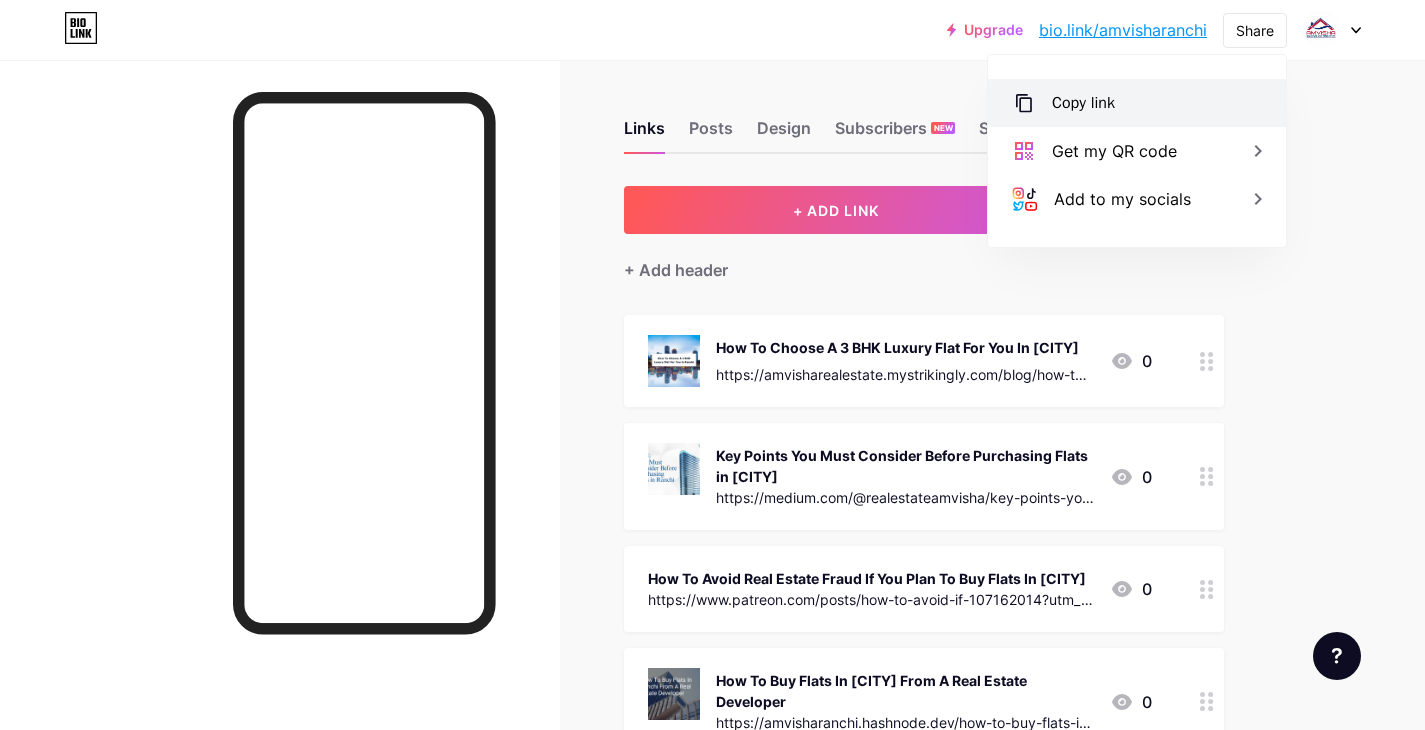 click on "Copy link" at bounding box center [1083, 103] 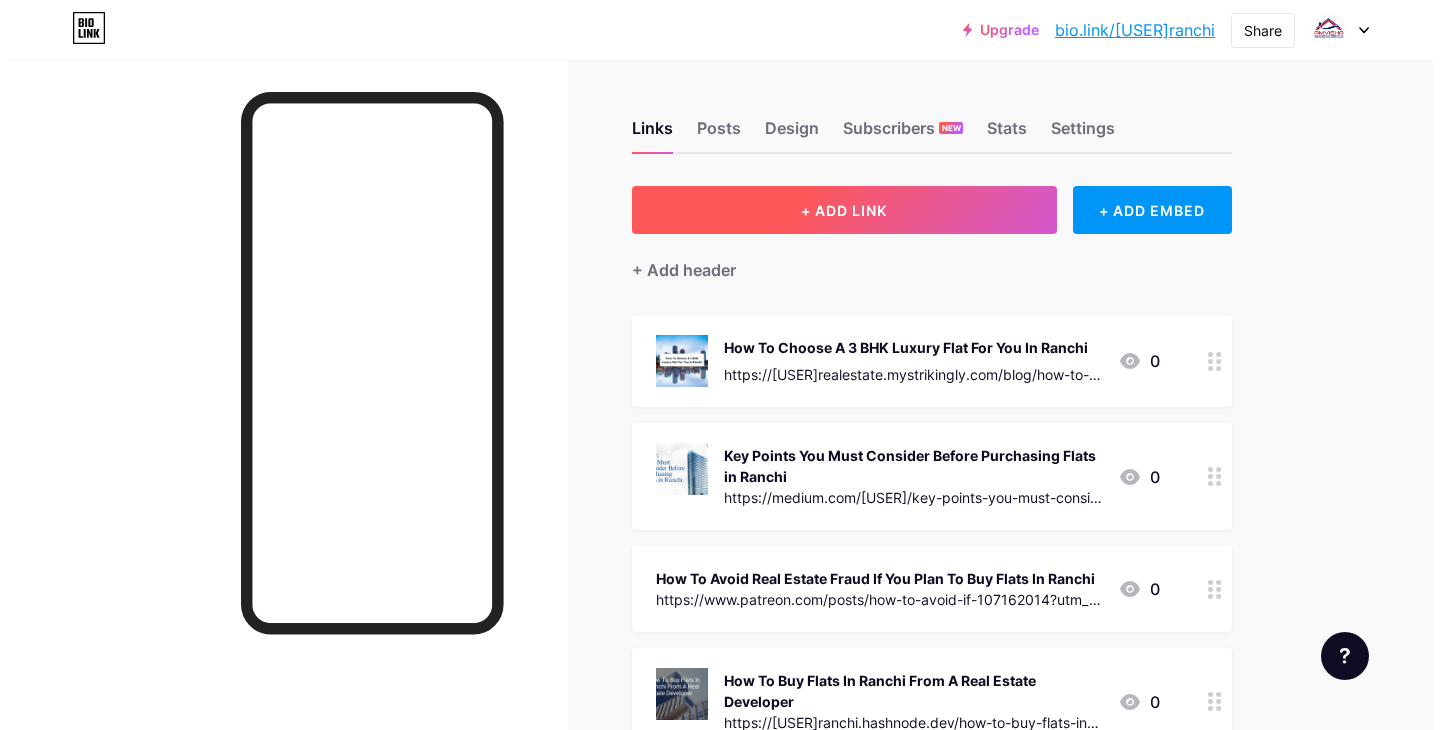 scroll, scrollTop: 0, scrollLeft: 0, axis: both 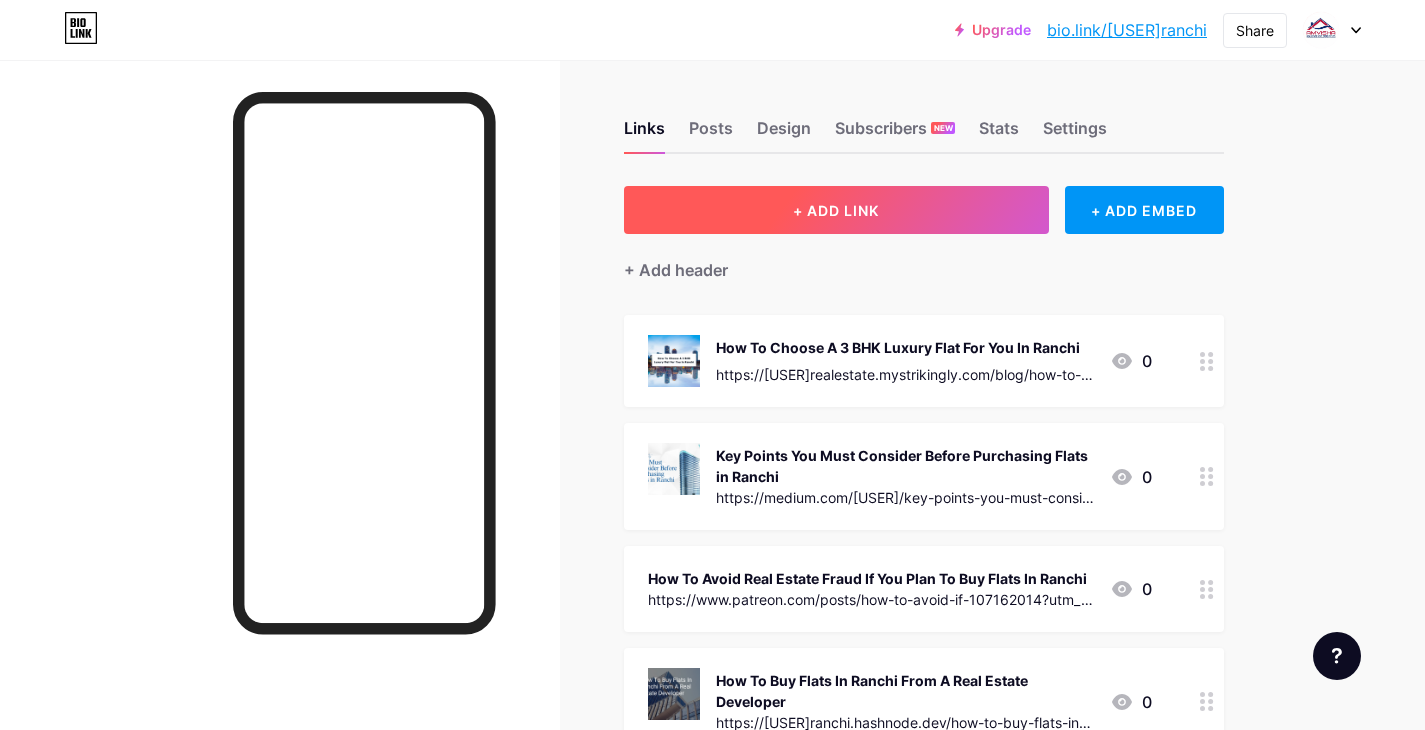 click on "+ ADD LINK" at bounding box center (836, 210) 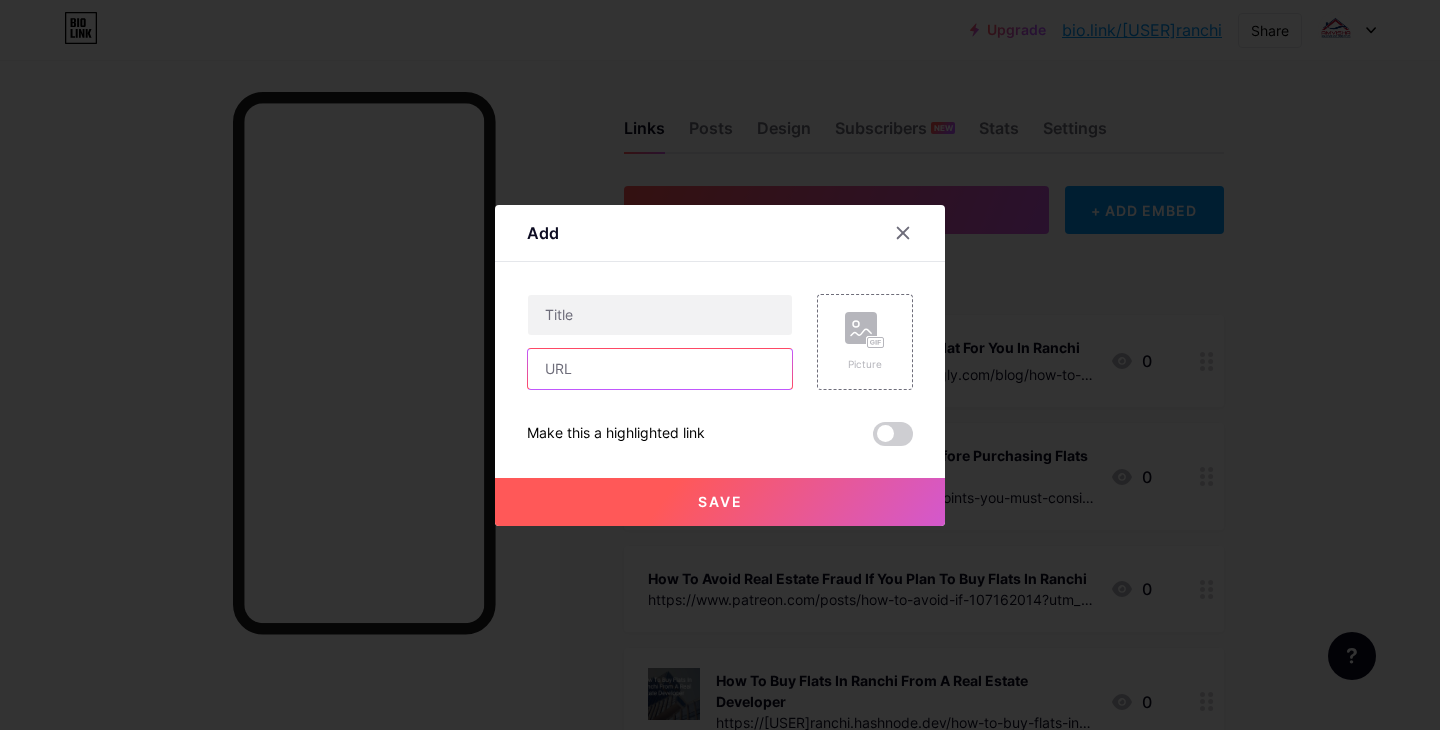 click at bounding box center [660, 369] 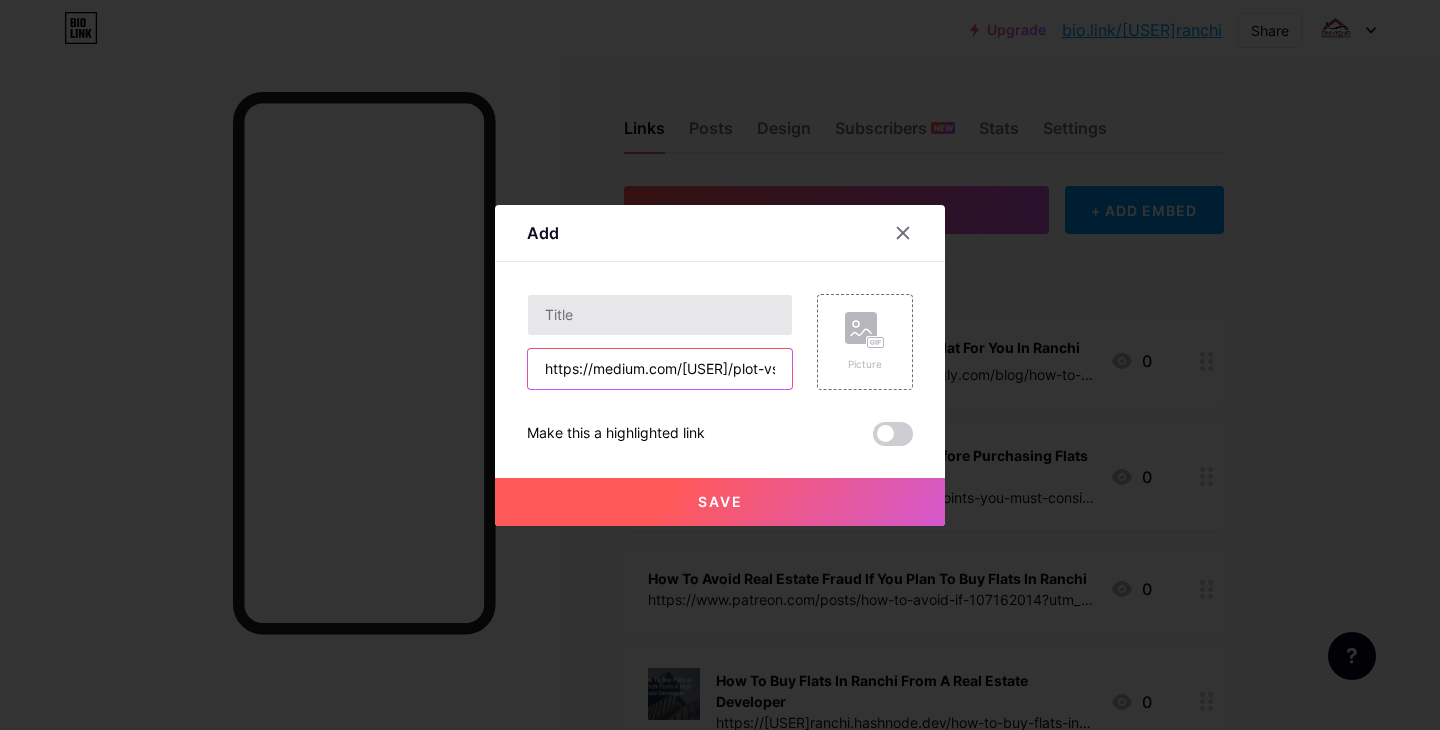 scroll, scrollTop: 0, scrollLeft: 473, axis: horizontal 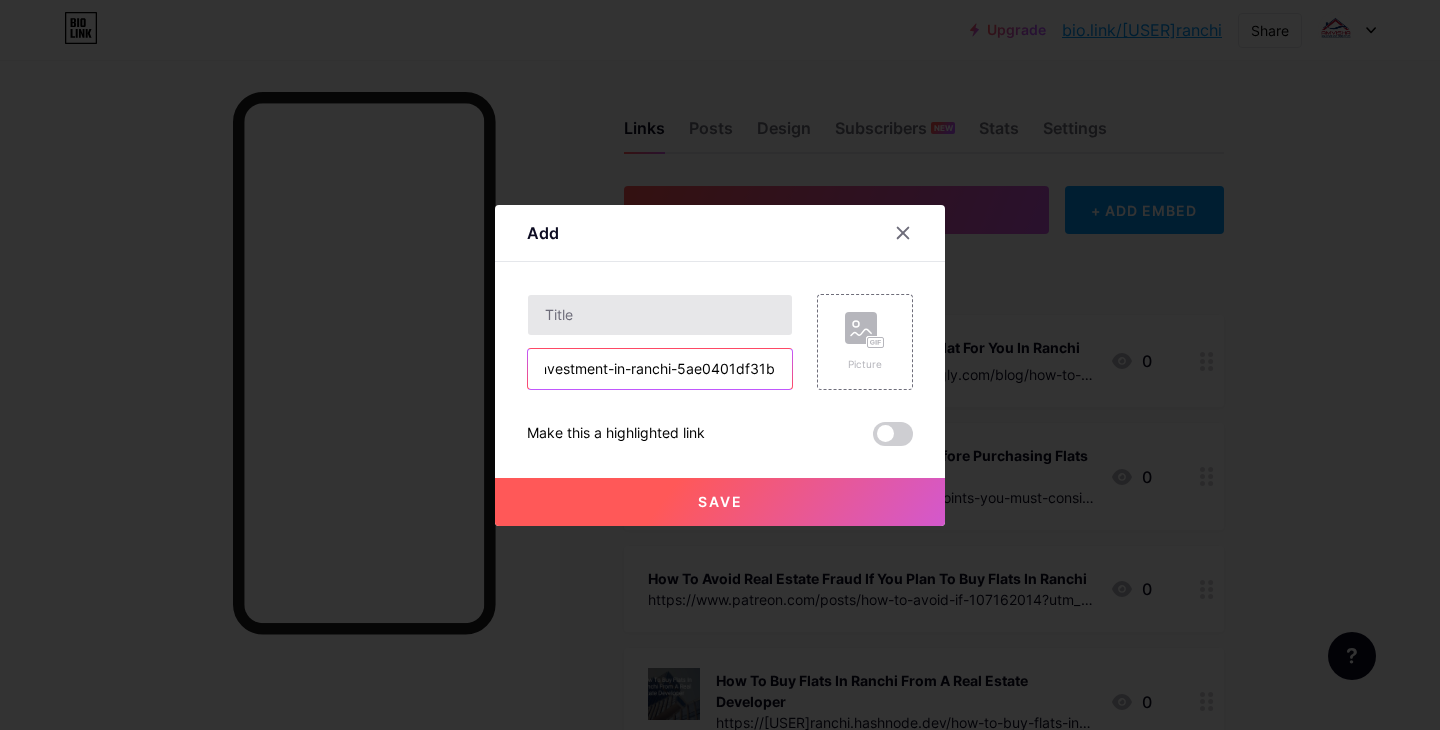 type on "https://medium.com/[USER]/plot-vs-flat-whats-a-better-investment-in-ranchi-5ae0401df31b" 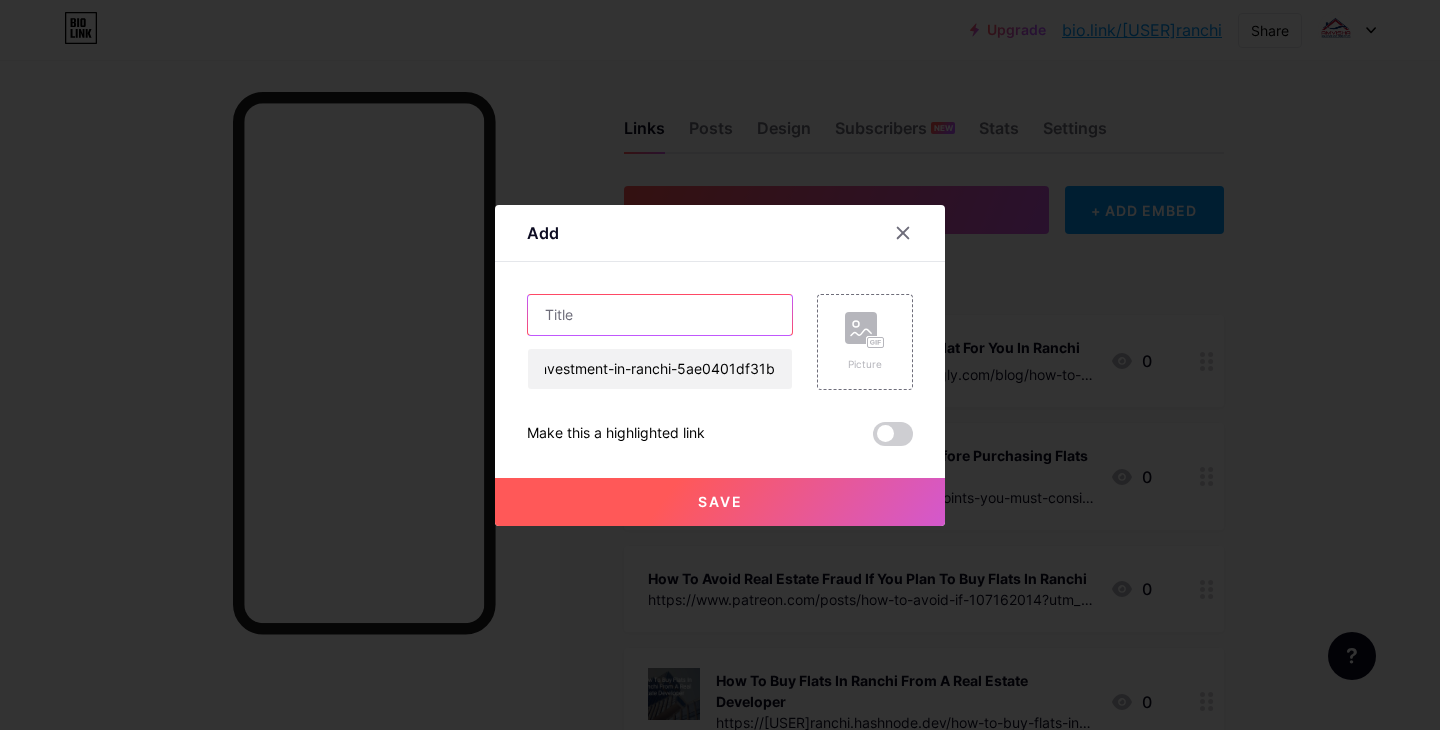 click at bounding box center (660, 315) 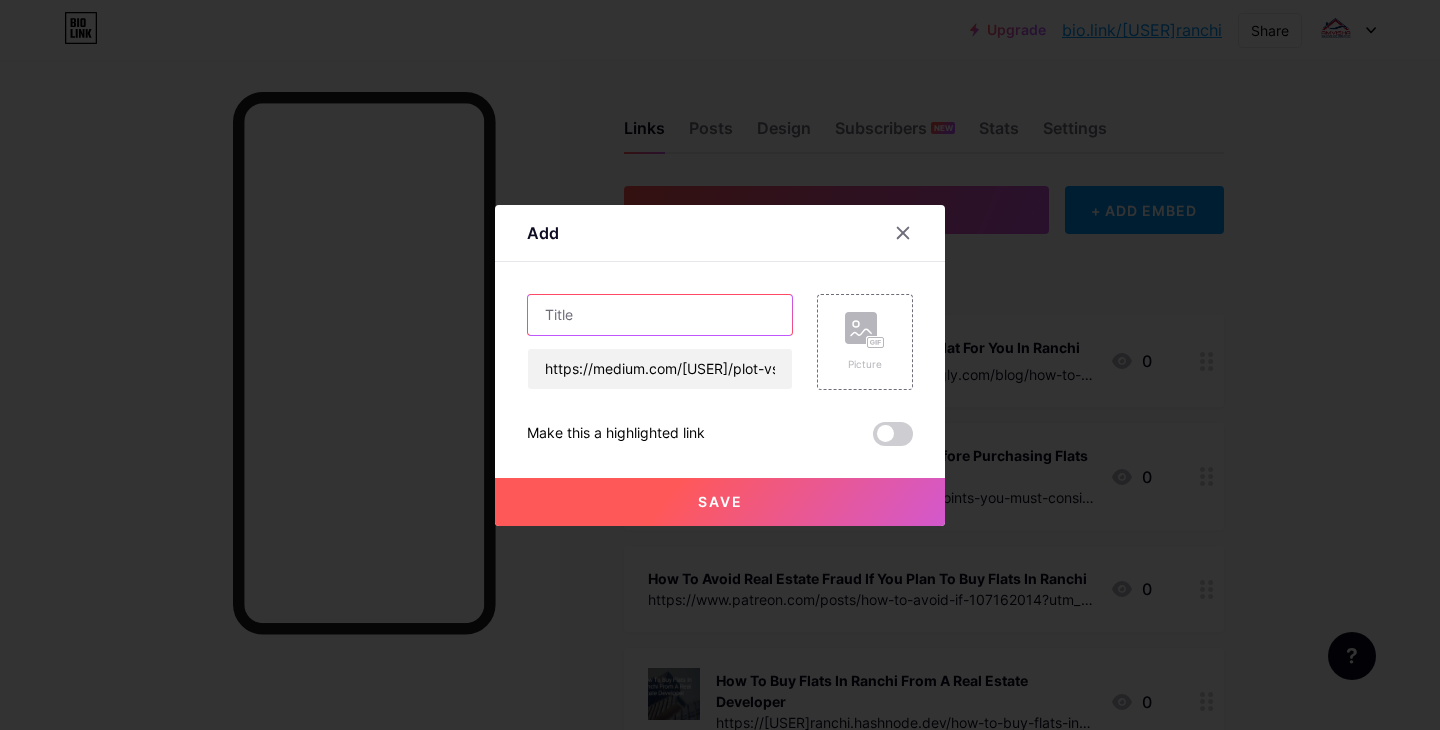 click at bounding box center [660, 315] 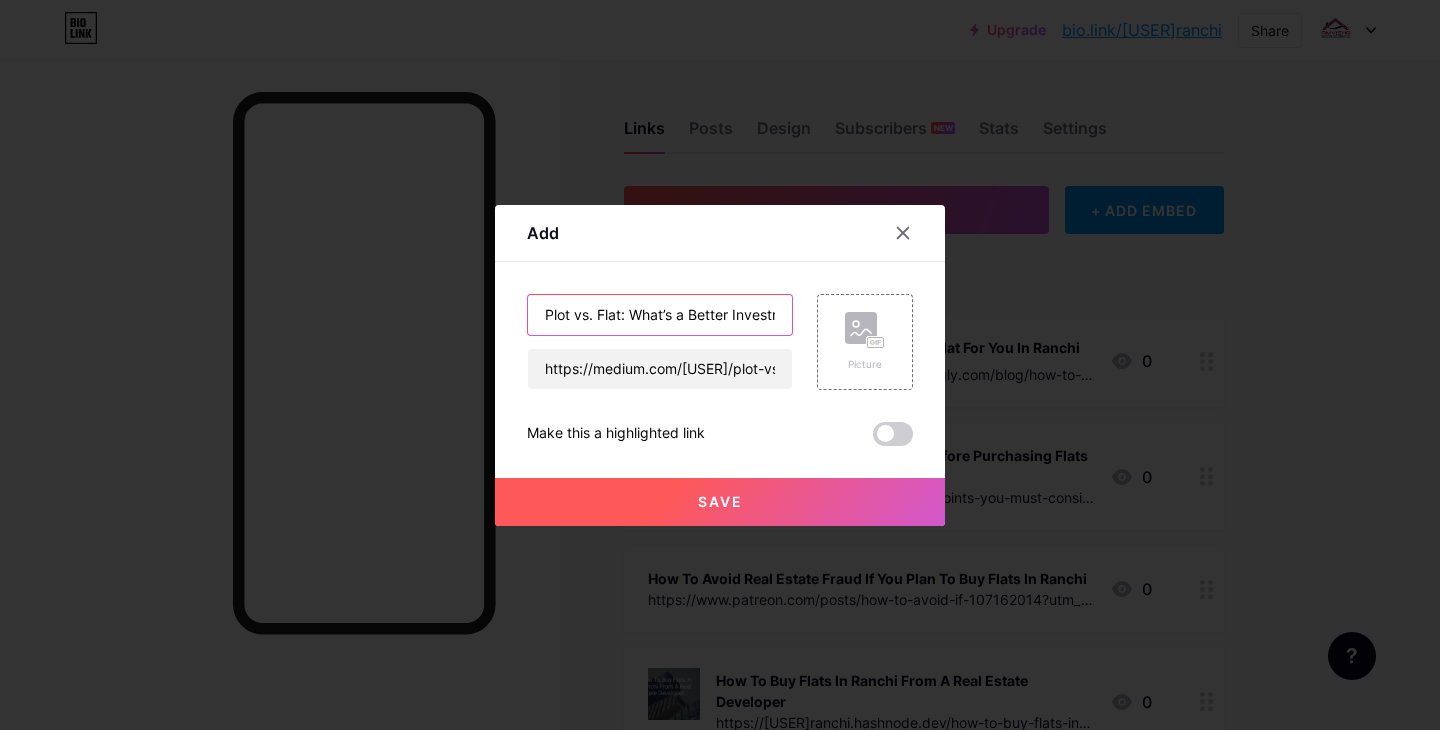 scroll, scrollTop: 0, scrollLeft: 103, axis: horizontal 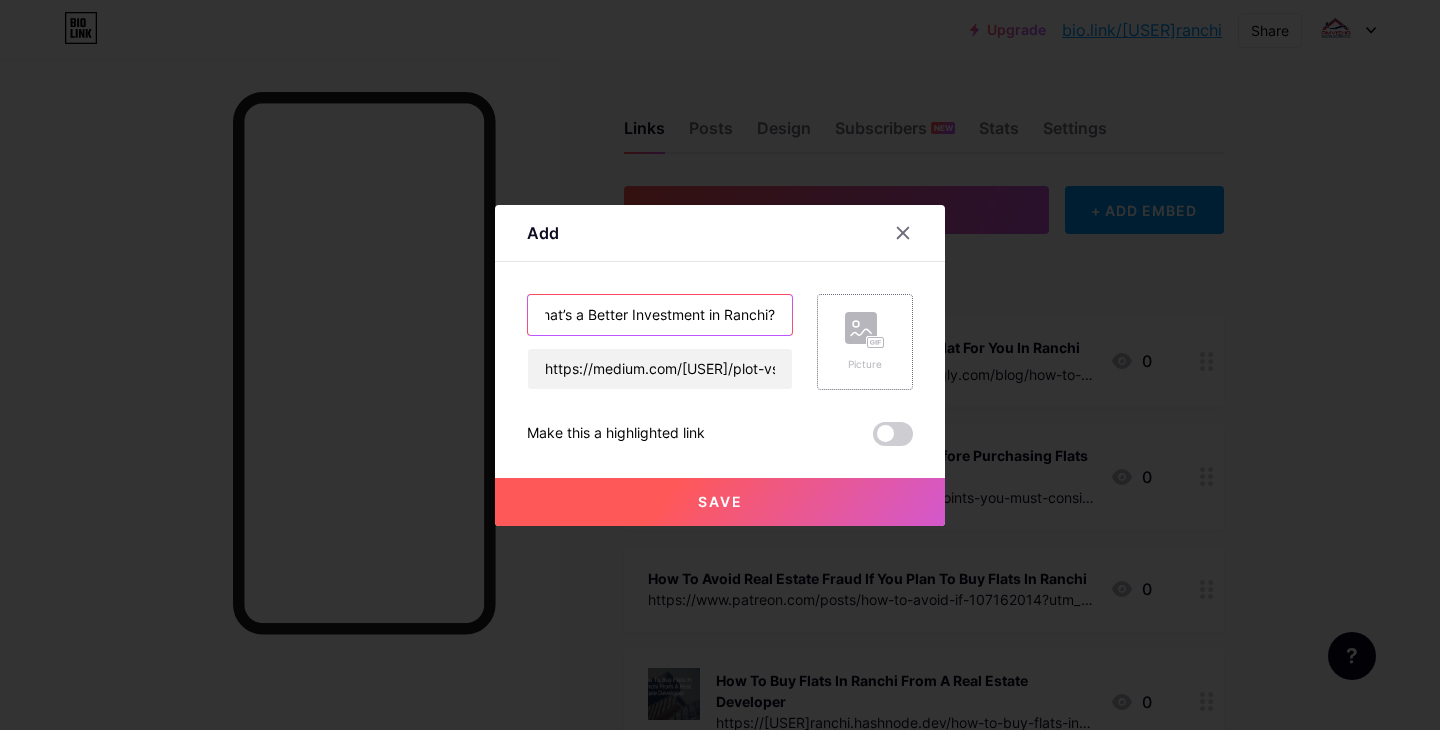 type on "Plot vs. Flat: What’s a Better Investment in Ranchi?" 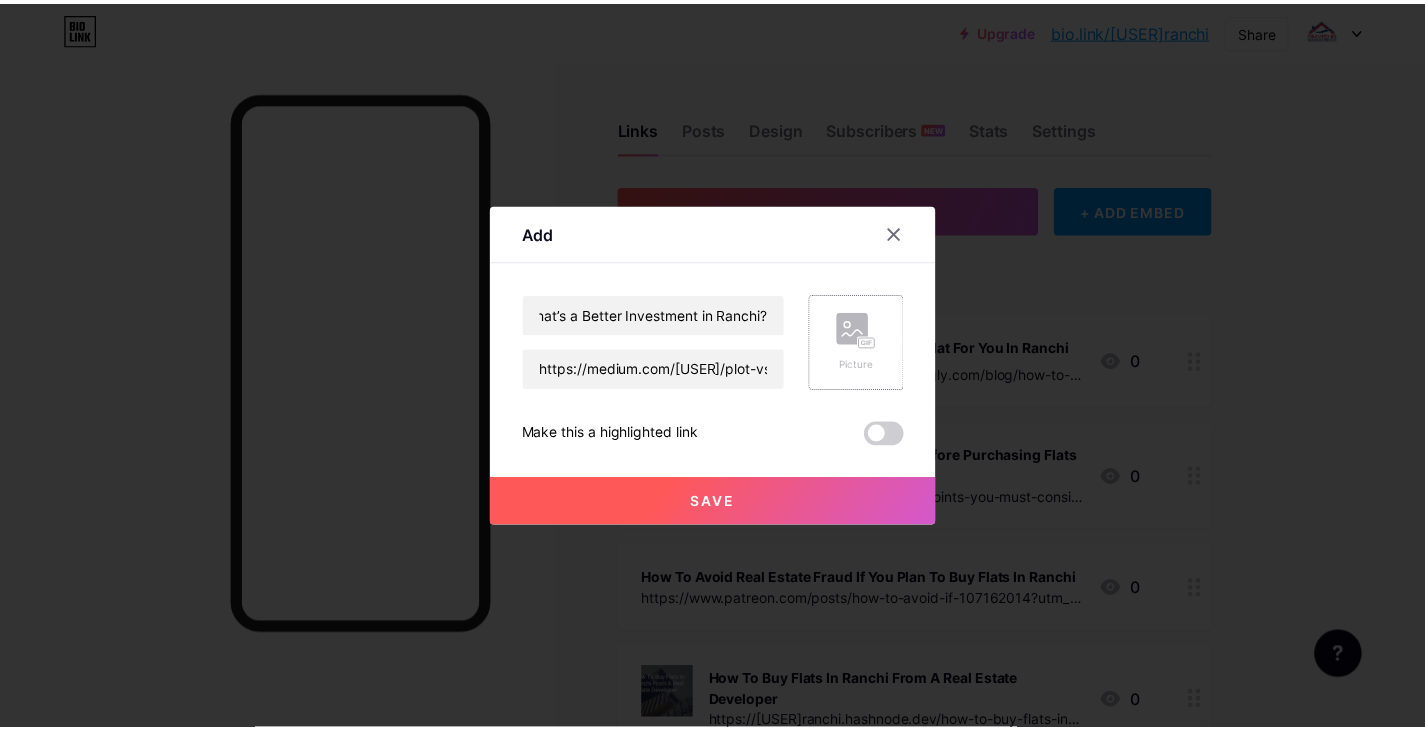 scroll, scrollTop: 0, scrollLeft: 0, axis: both 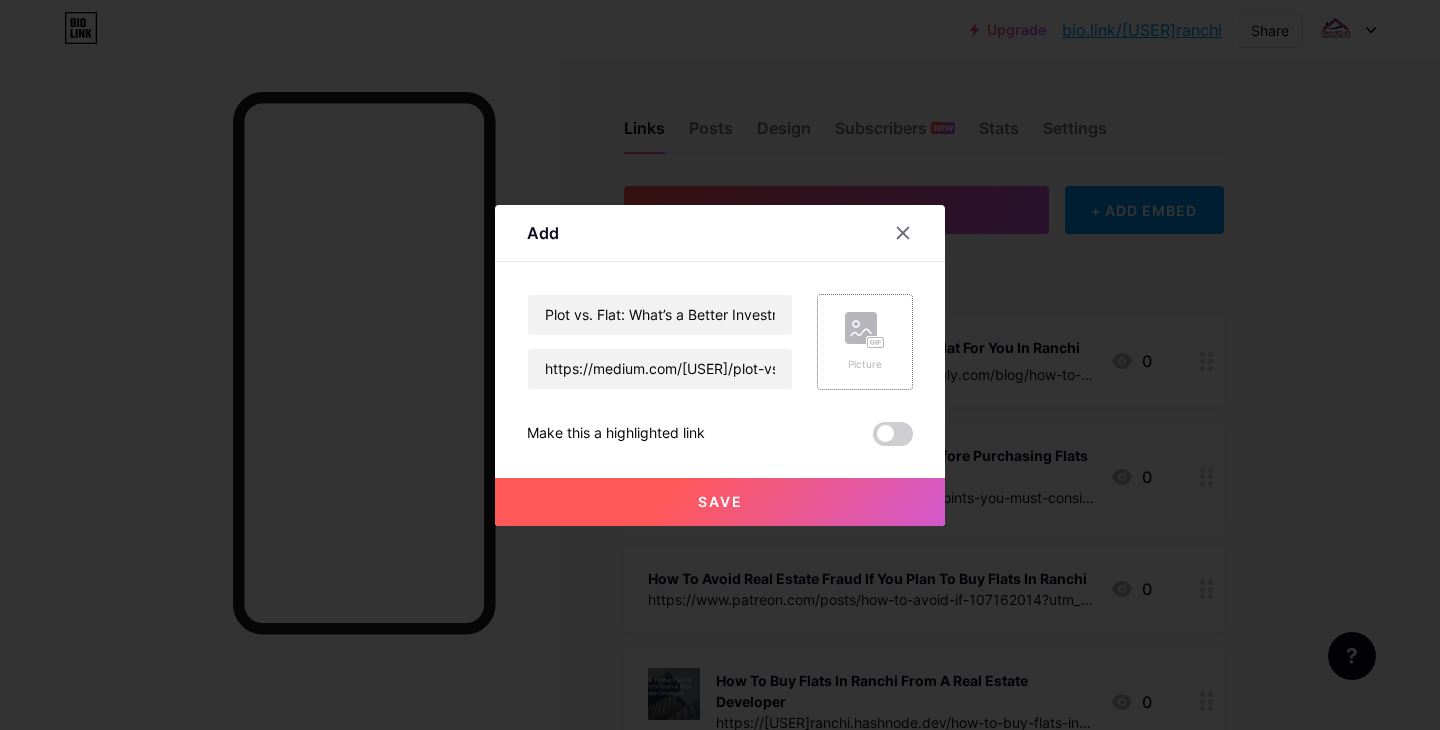 click on "Picture" at bounding box center (865, 342) 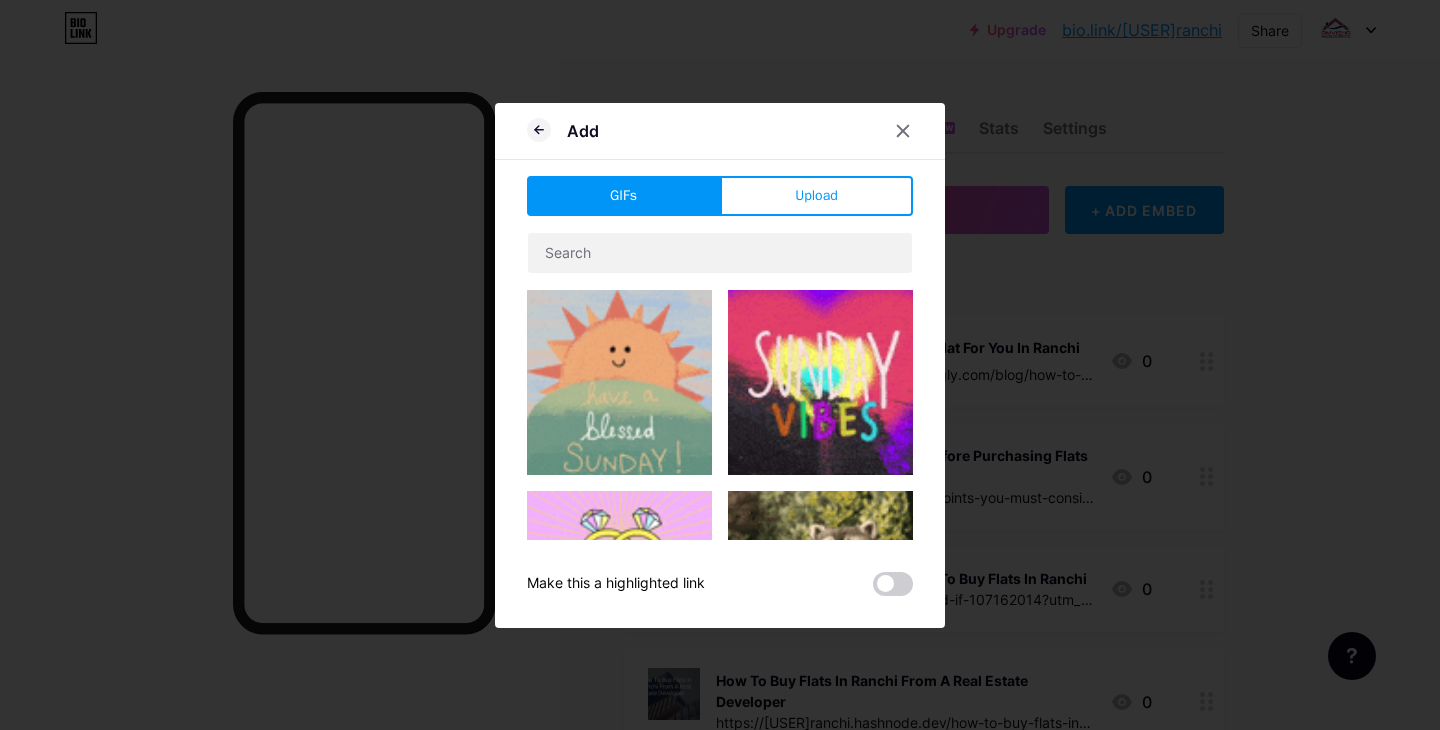 click on "GIFs     Upload       Content
YouTube
Play YouTube video without leaving your page.
ADD
Vimeo
Play Vimeo video without leaving your page.
ADD
Tiktok
Grow your TikTok following
ADD
Tweet
Embed a tweet.
ADD
Reddit
Showcase your Reddit profile
ADD
Spotify
Embed Spotify to play the preview of a track.
ADD
Twitch
Play Twitch video without leaving your page.
ADD
ADD
ADD" at bounding box center (720, 386) 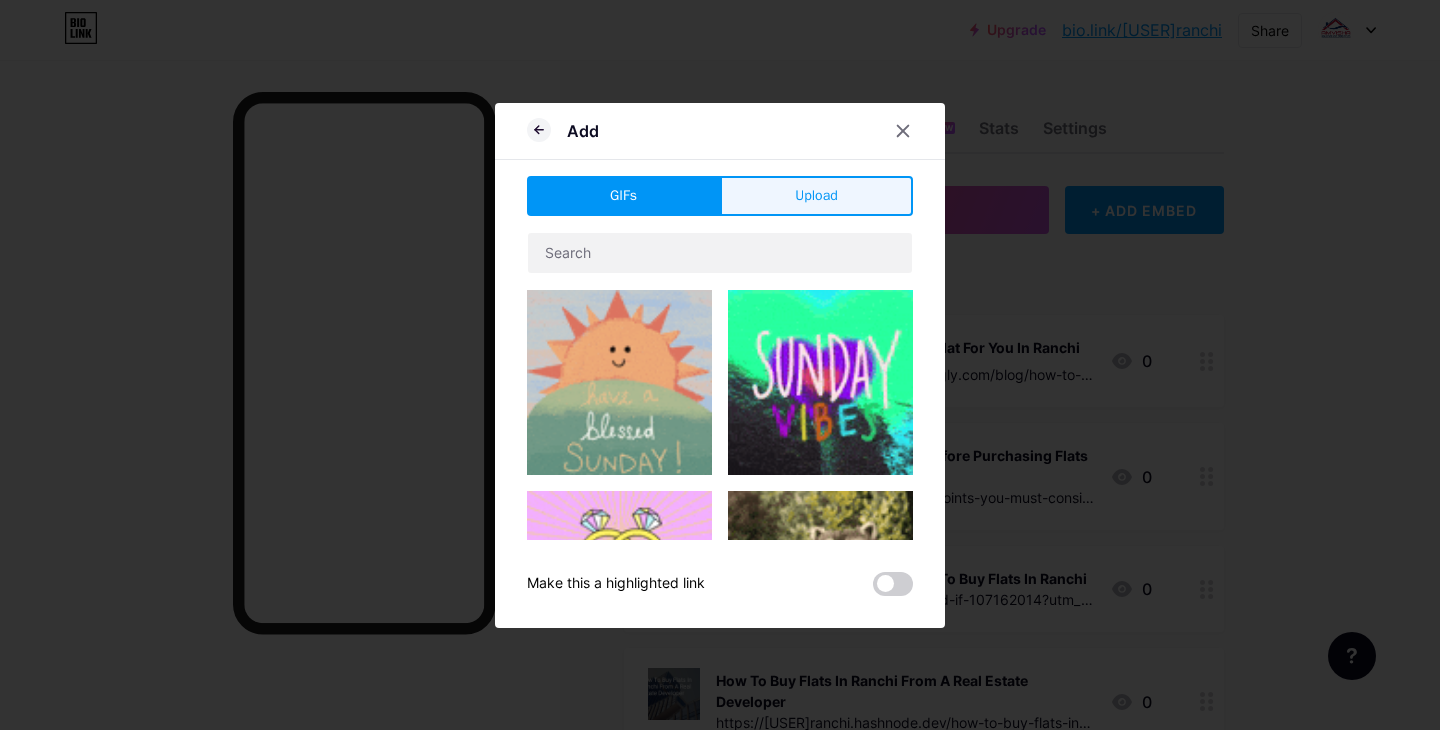 click on "Upload" at bounding box center (816, 195) 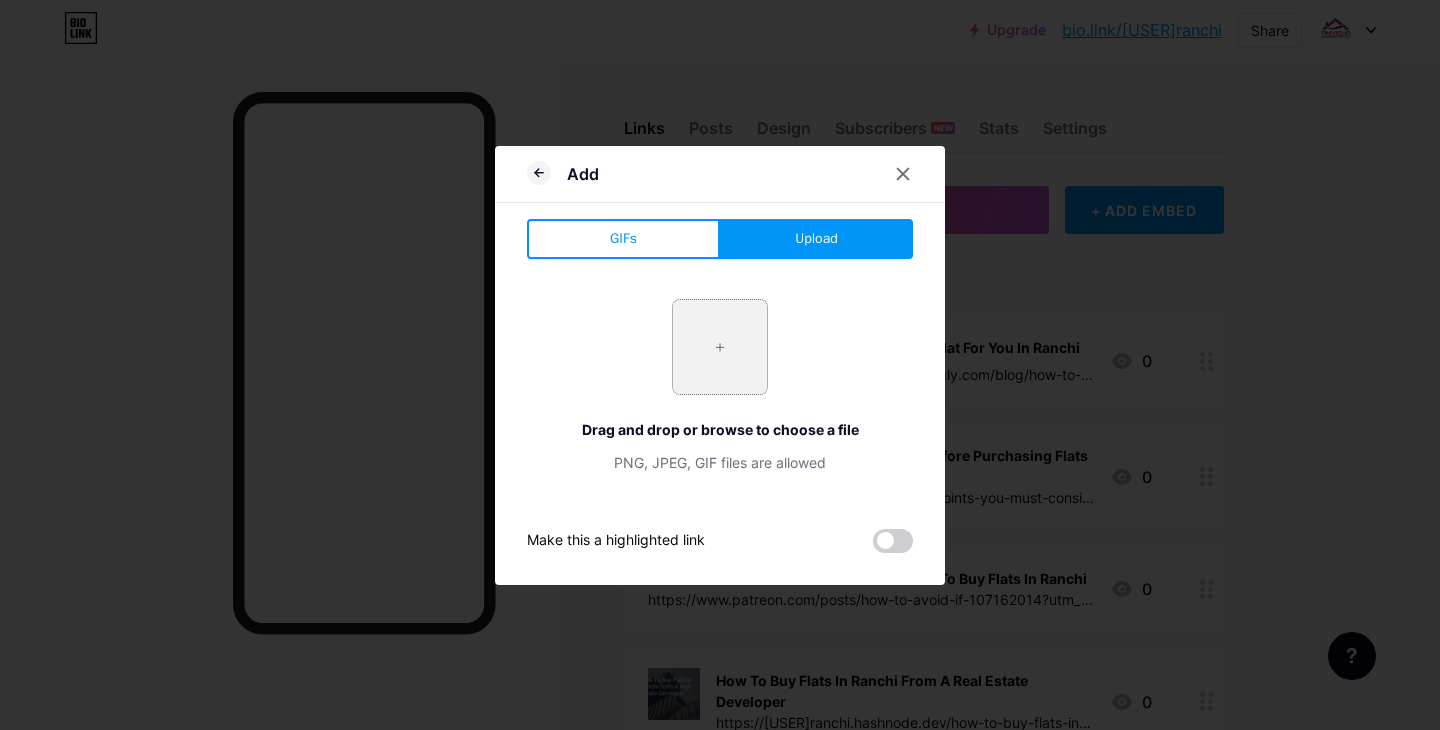 click at bounding box center (720, 347) 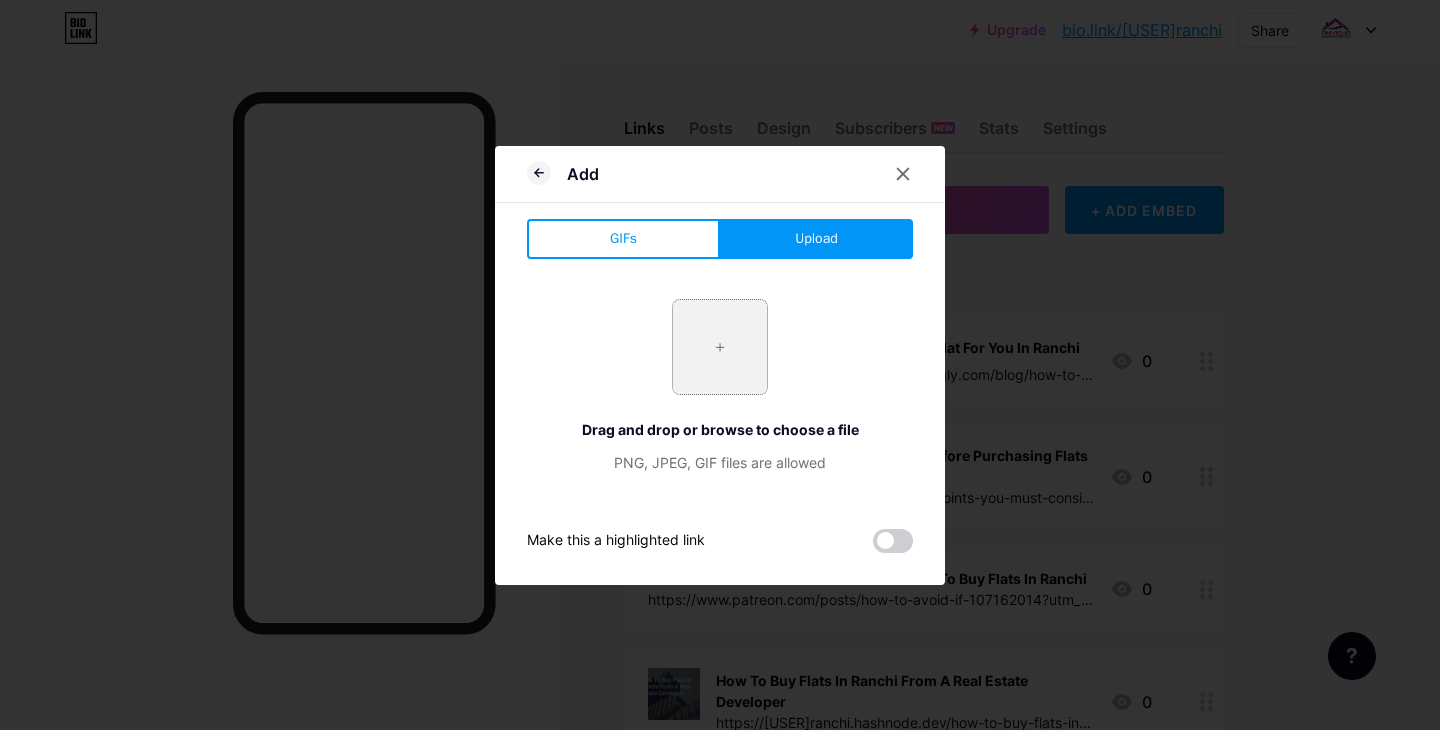 type on "C:\fakepath\Plot vs. Flat- What’s a Better Investment in Ranchi?.webp" 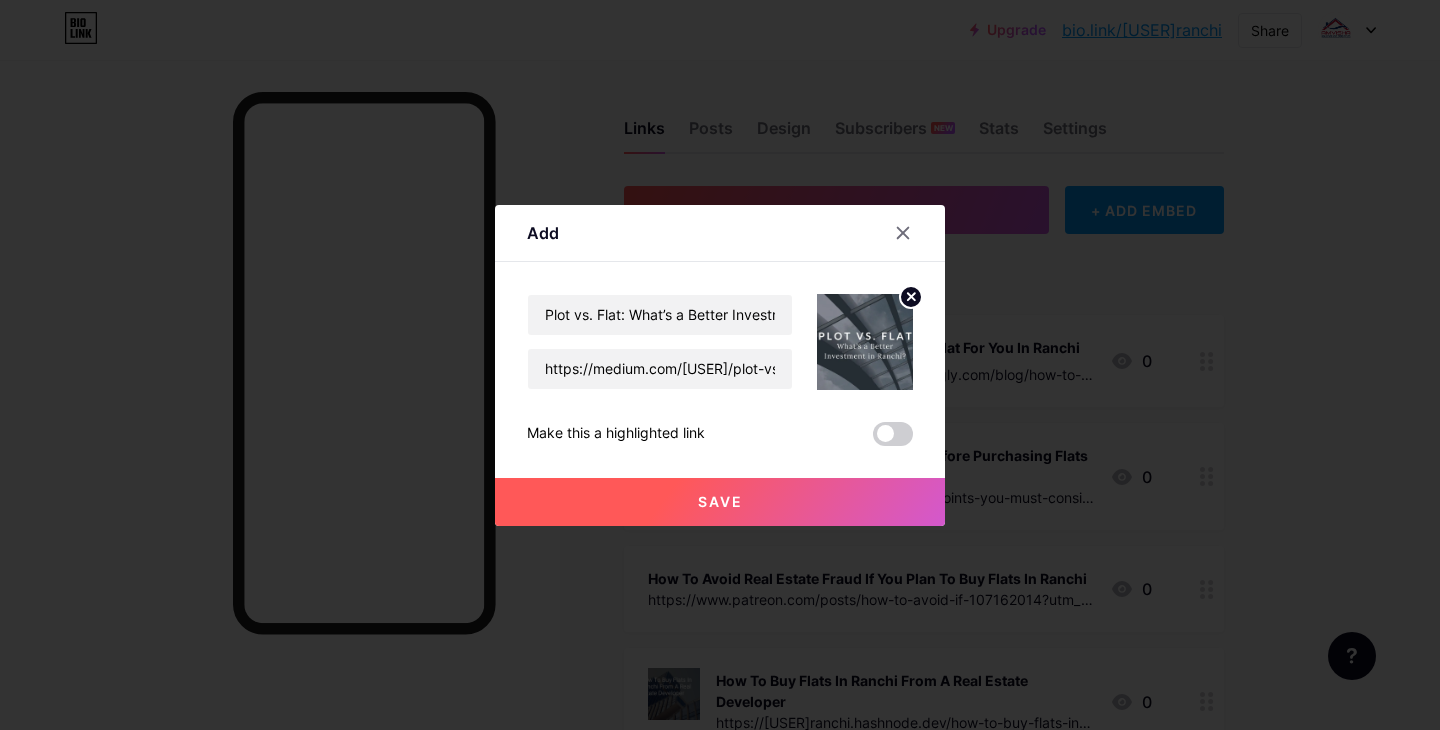 click on "Save" at bounding box center (720, 502) 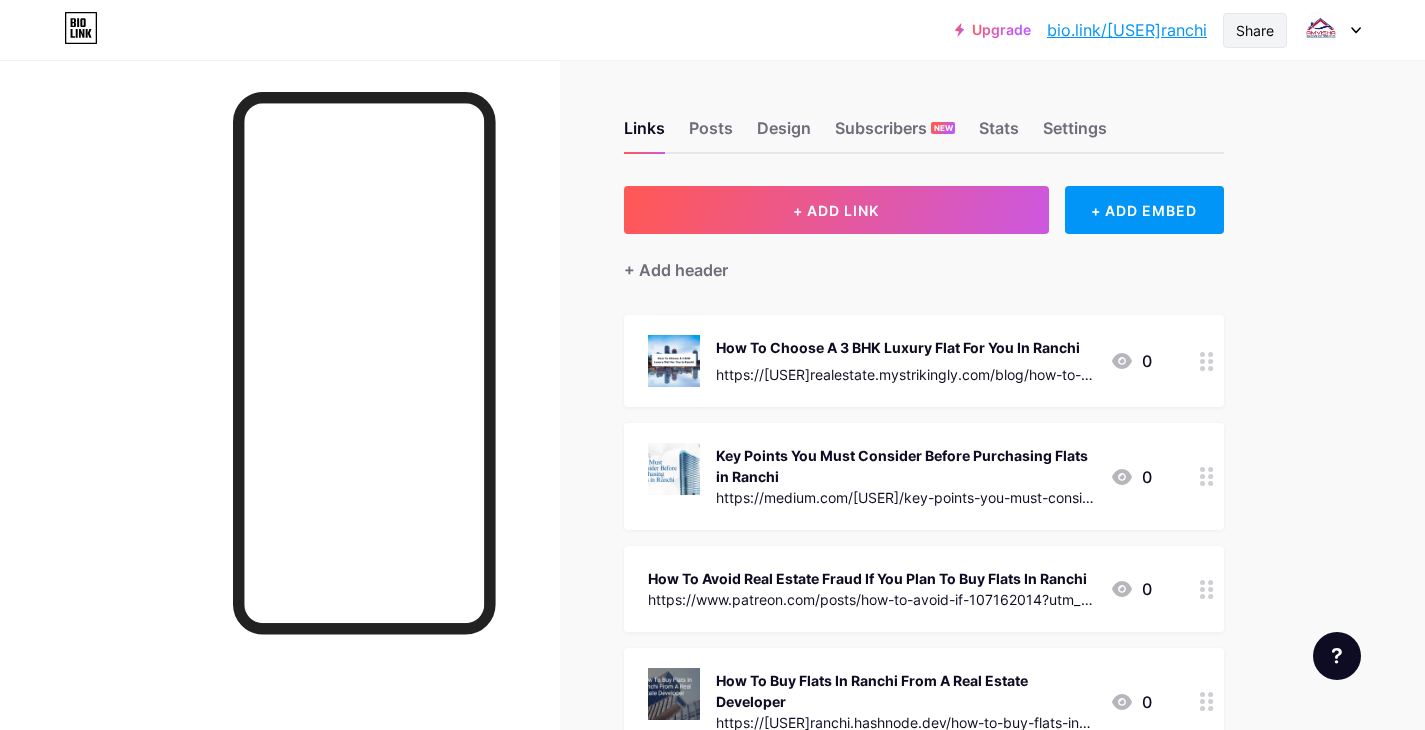 click on "Share" at bounding box center [1255, 30] 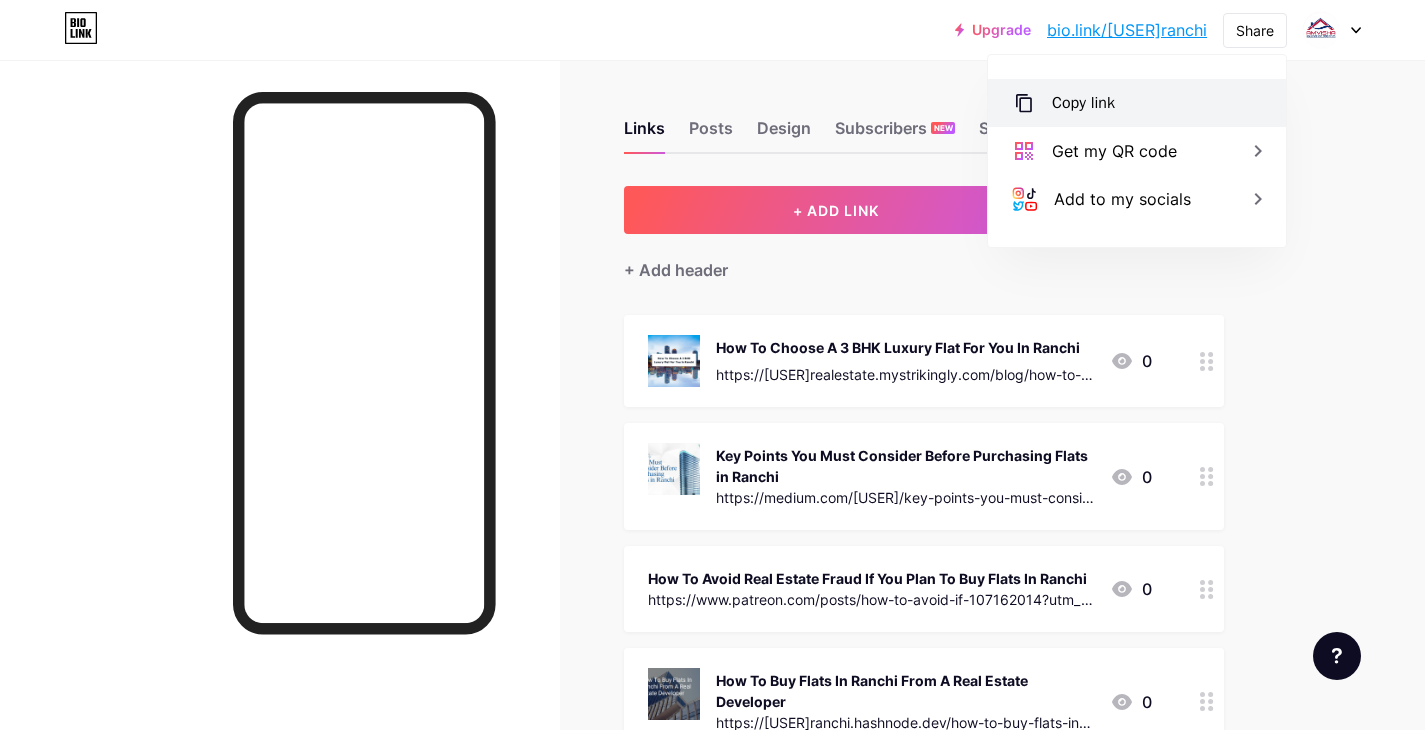 click on "Copy link" at bounding box center [1083, 103] 